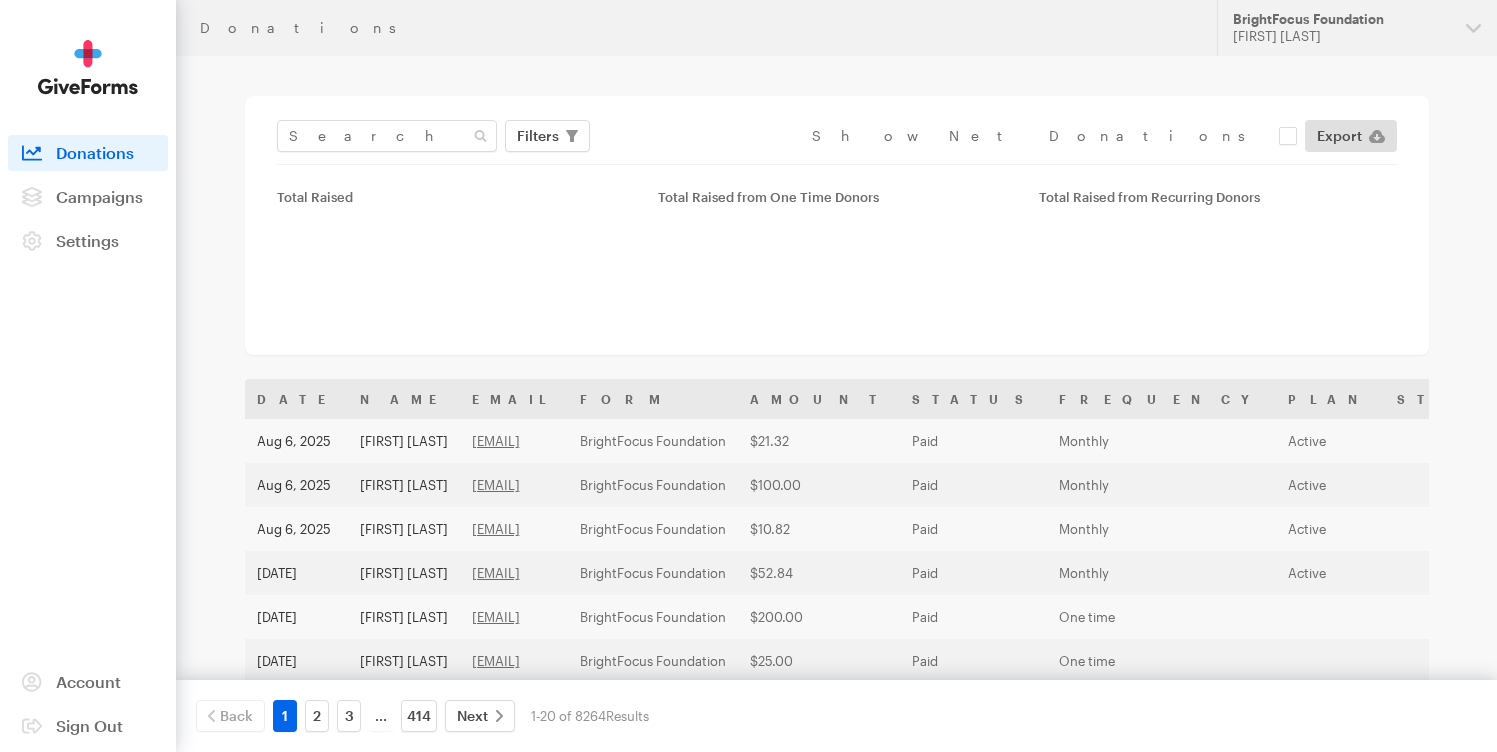 scroll, scrollTop: 0, scrollLeft: 0, axis: both 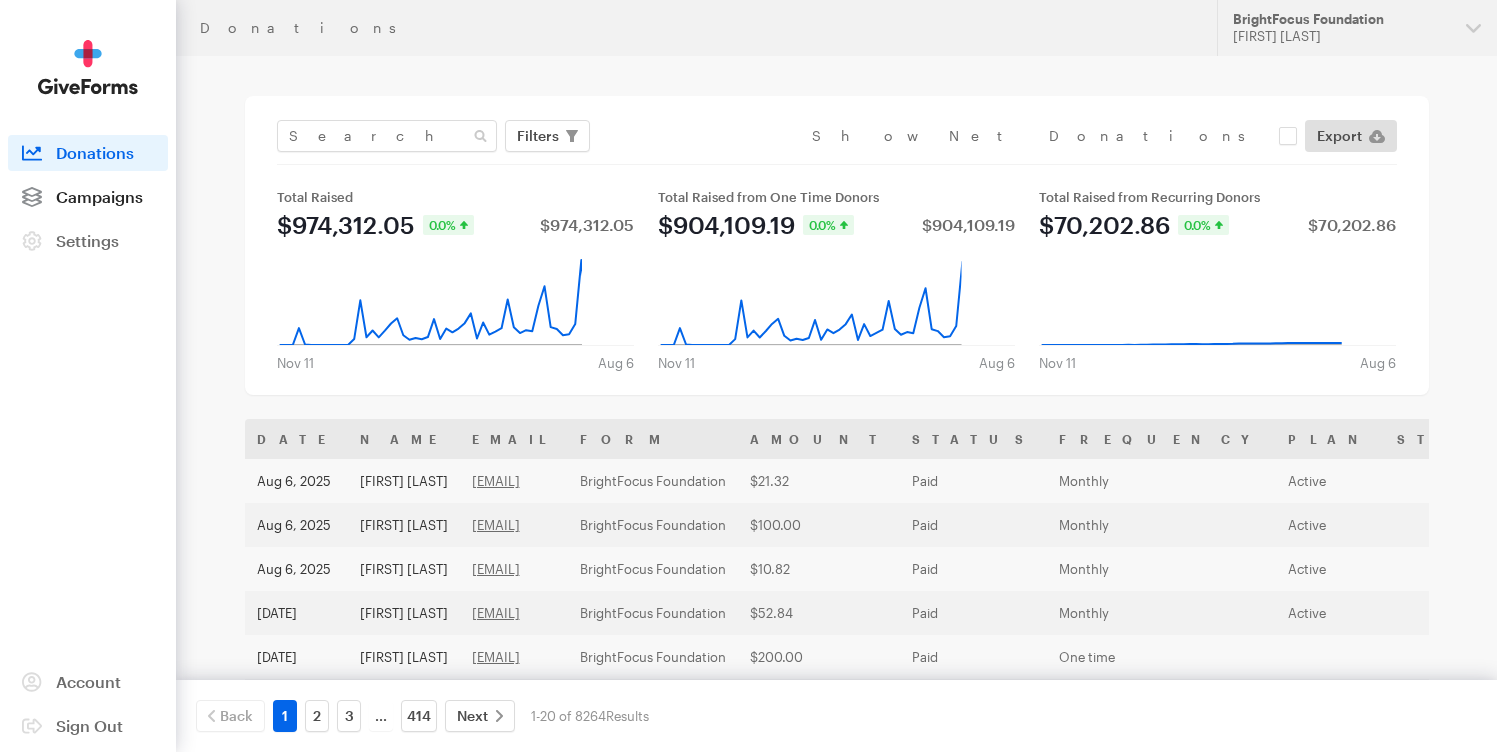 click on "Campaigns" at bounding box center (99, 196) 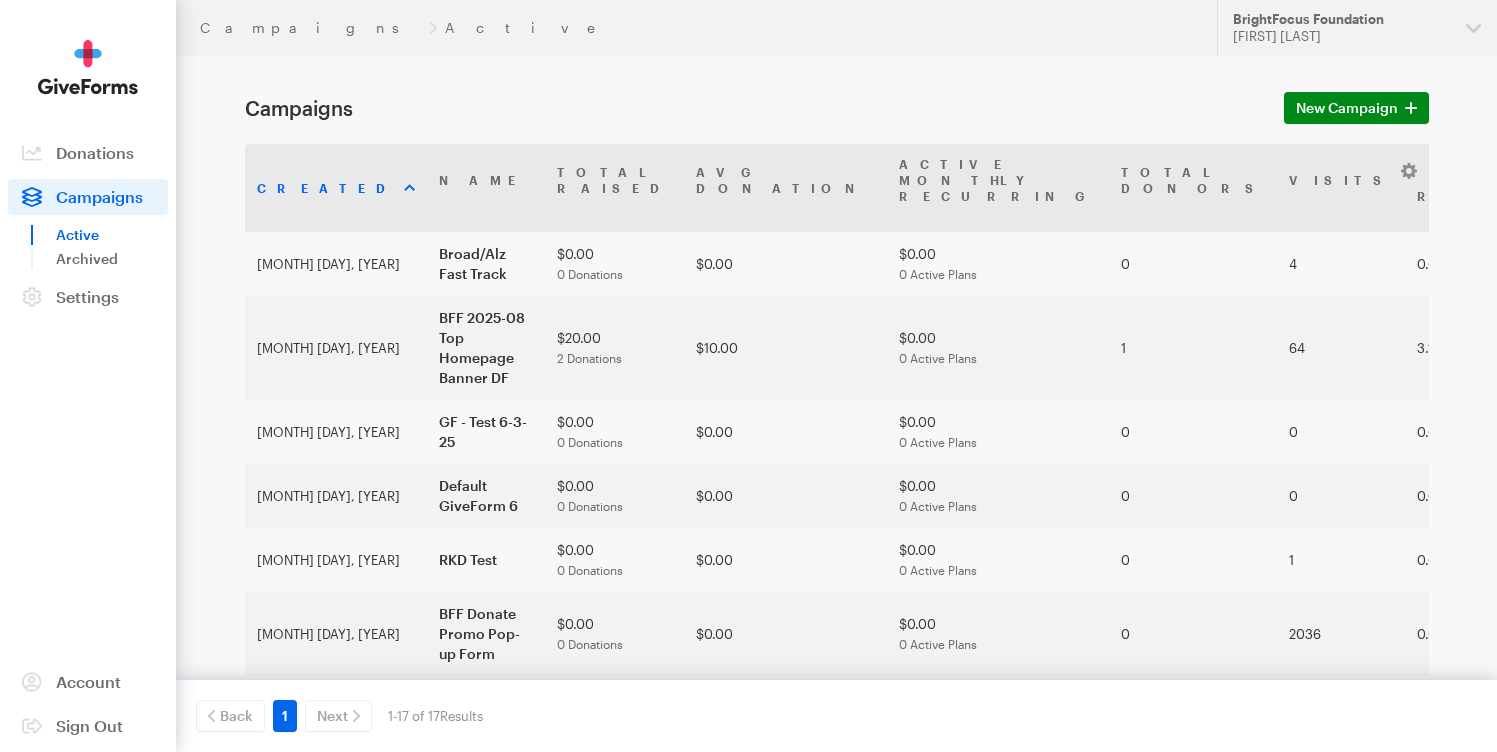 scroll, scrollTop: 0, scrollLeft: 0, axis: both 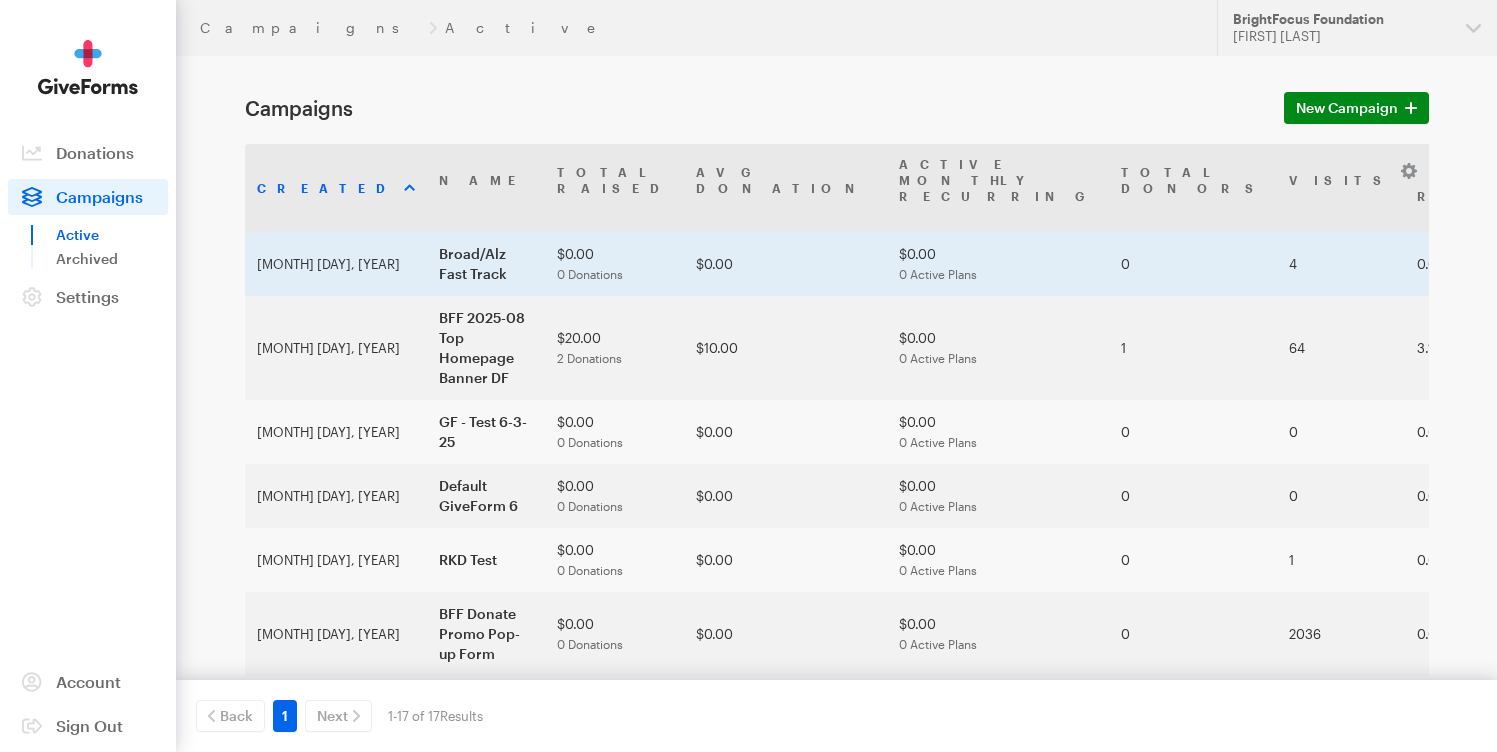 click on "Broad/Alz Fast Track" at bounding box center (486, 264) 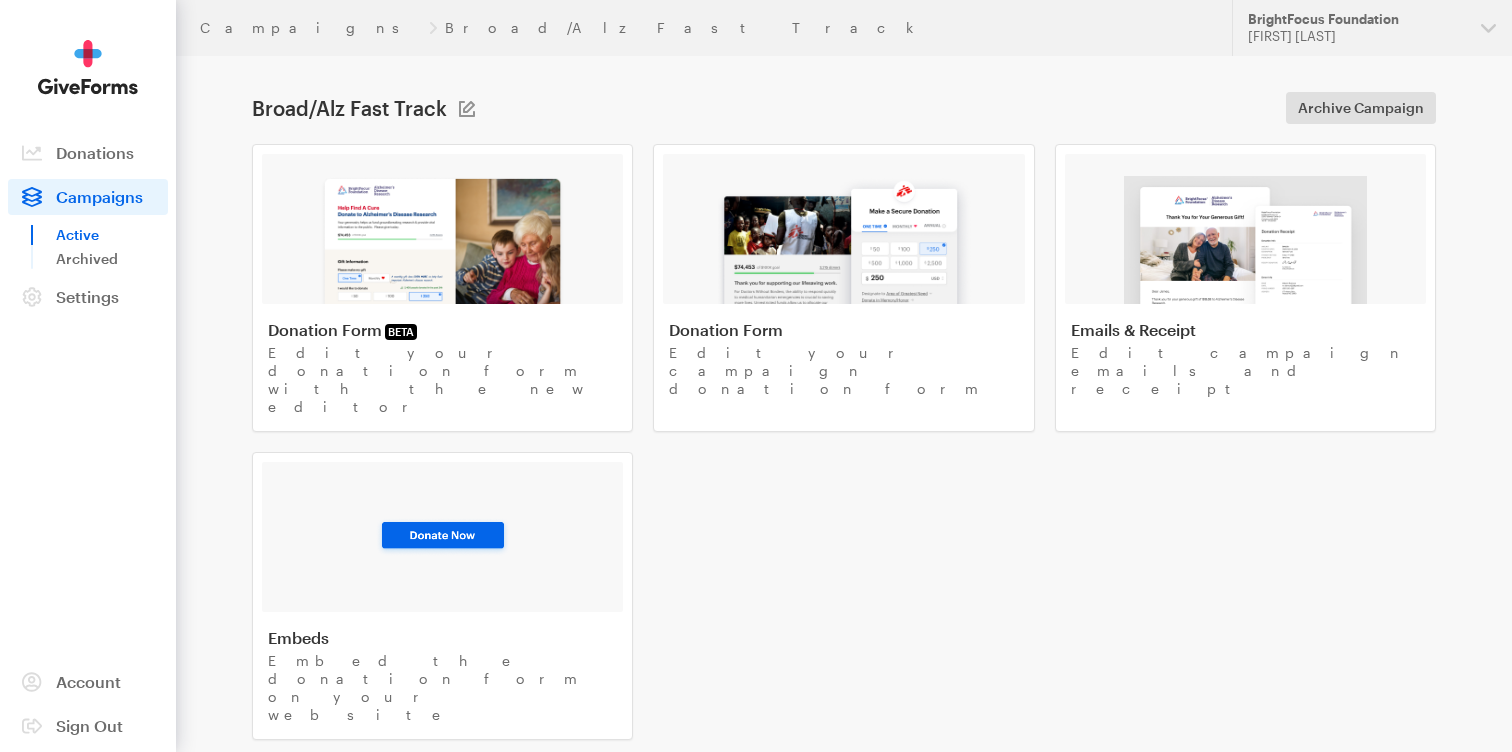 scroll, scrollTop: 0, scrollLeft: 0, axis: both 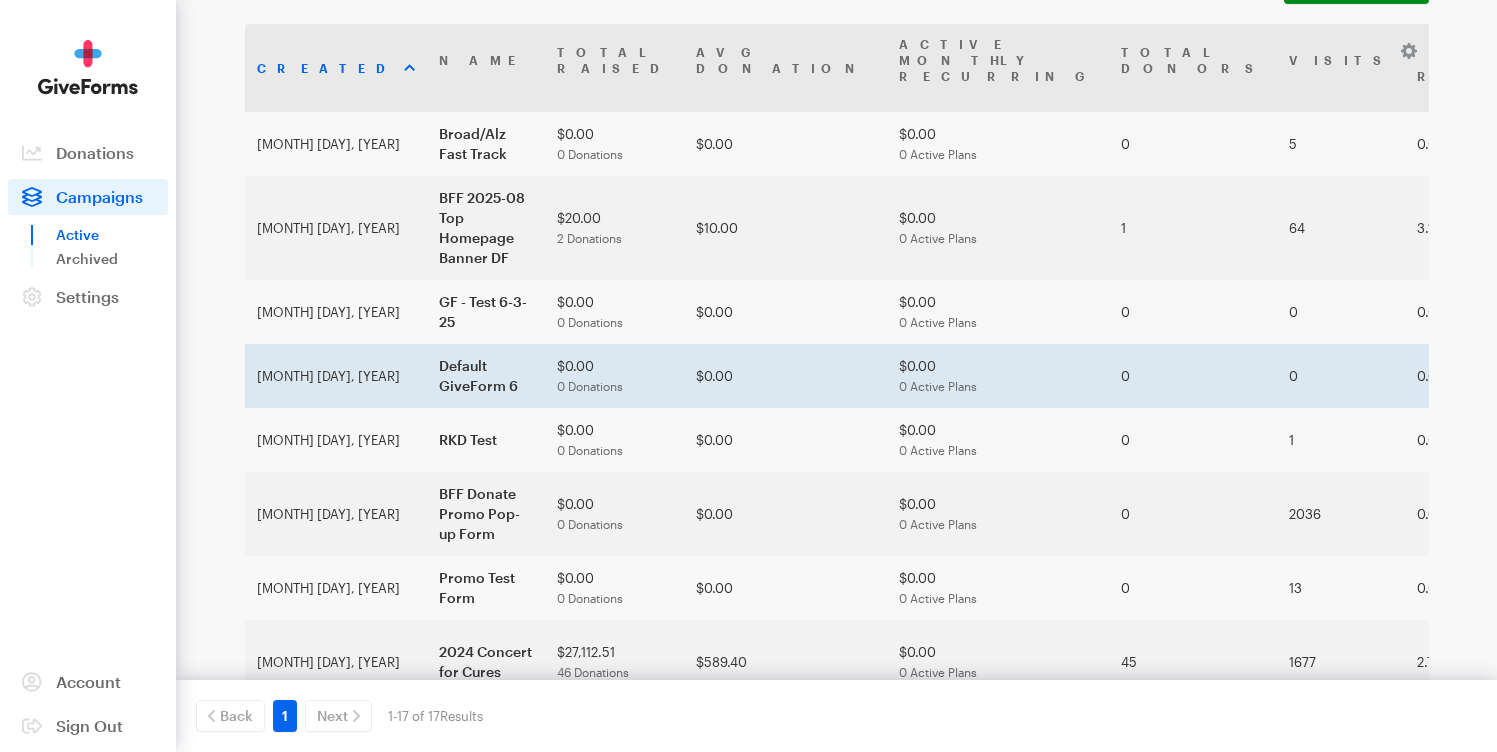 click on "$0.00
0 Donations" at bounding box center (614, 376) 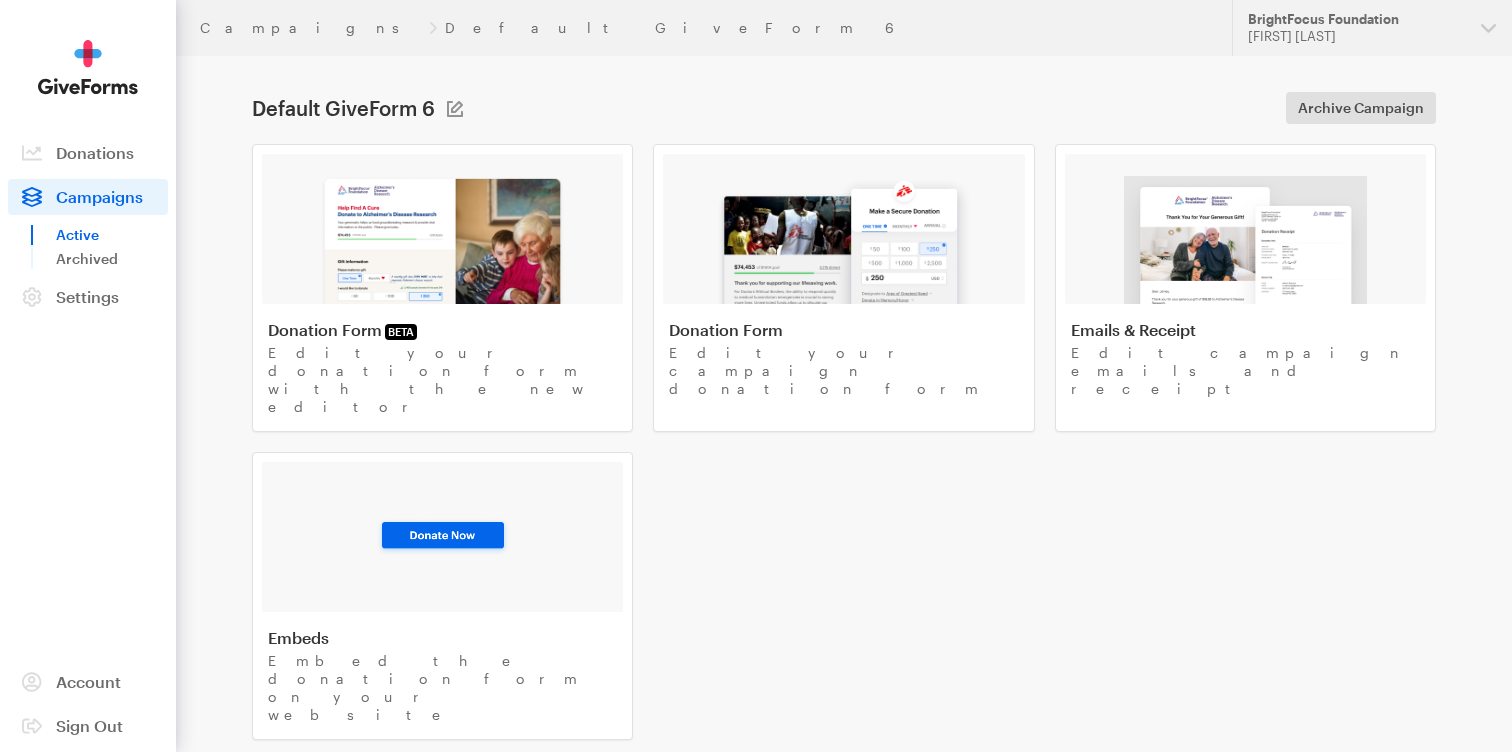 scroll, scrollTop: 0, scrollLeft: 0, axis: both 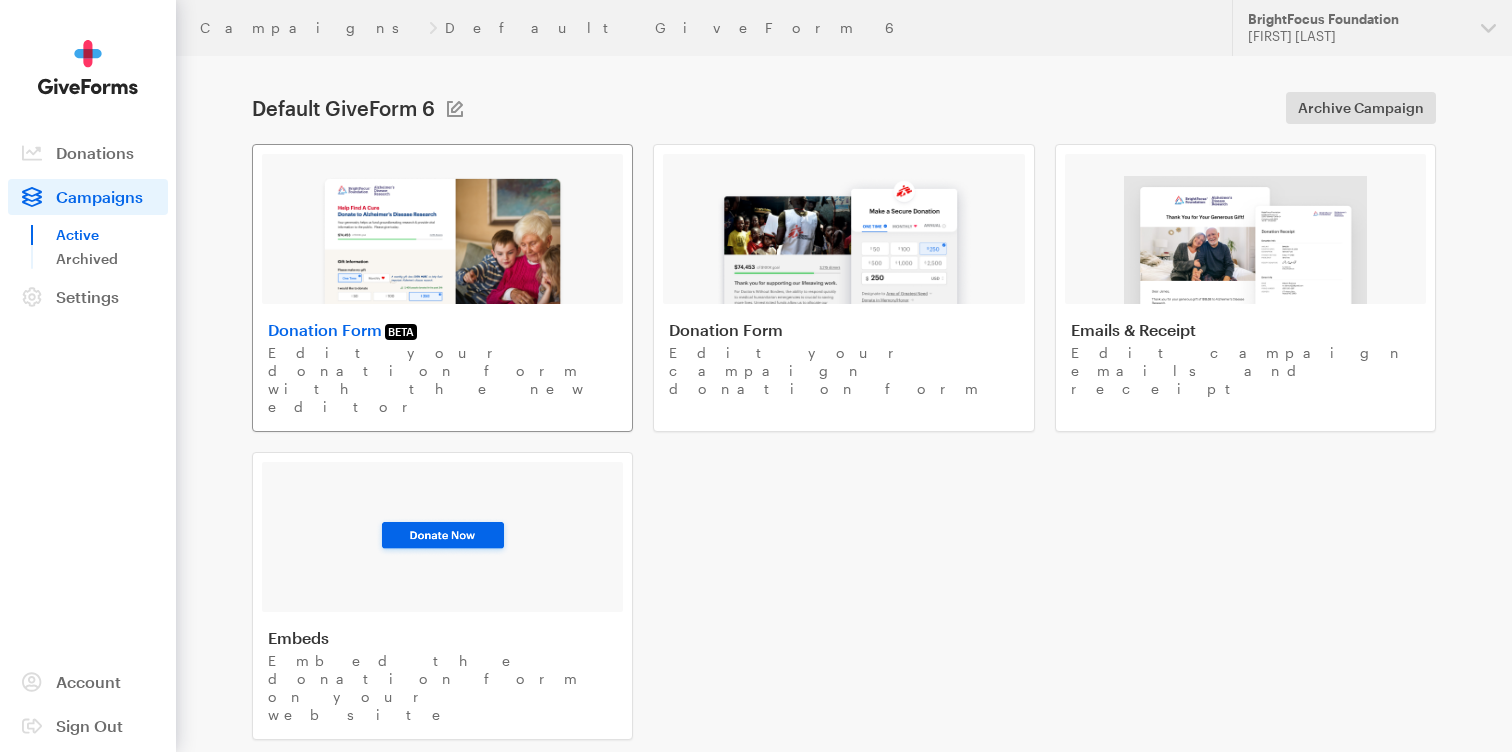 click at bounding box center [442, 240] 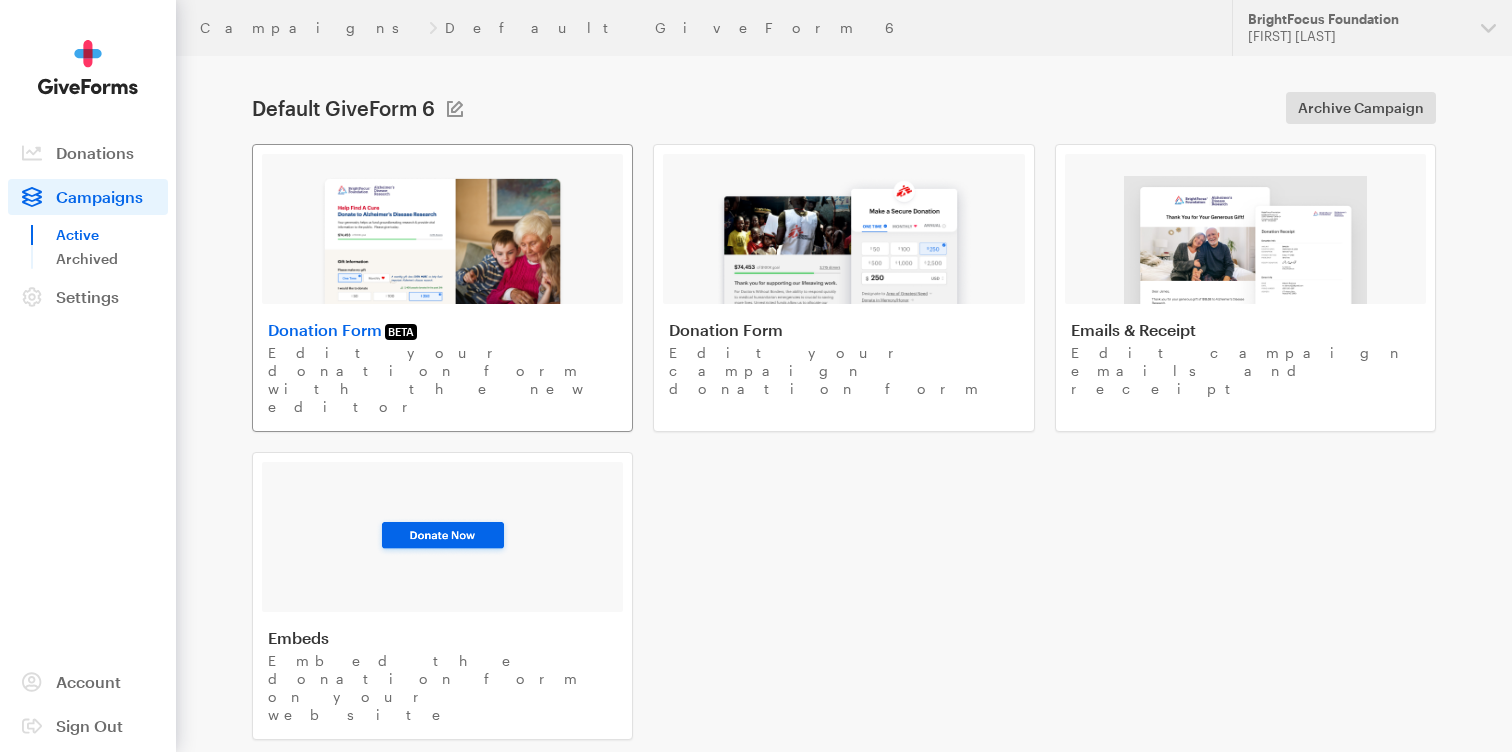 scroll, scrollTop: 0, scrollLeft: 0, axis: both 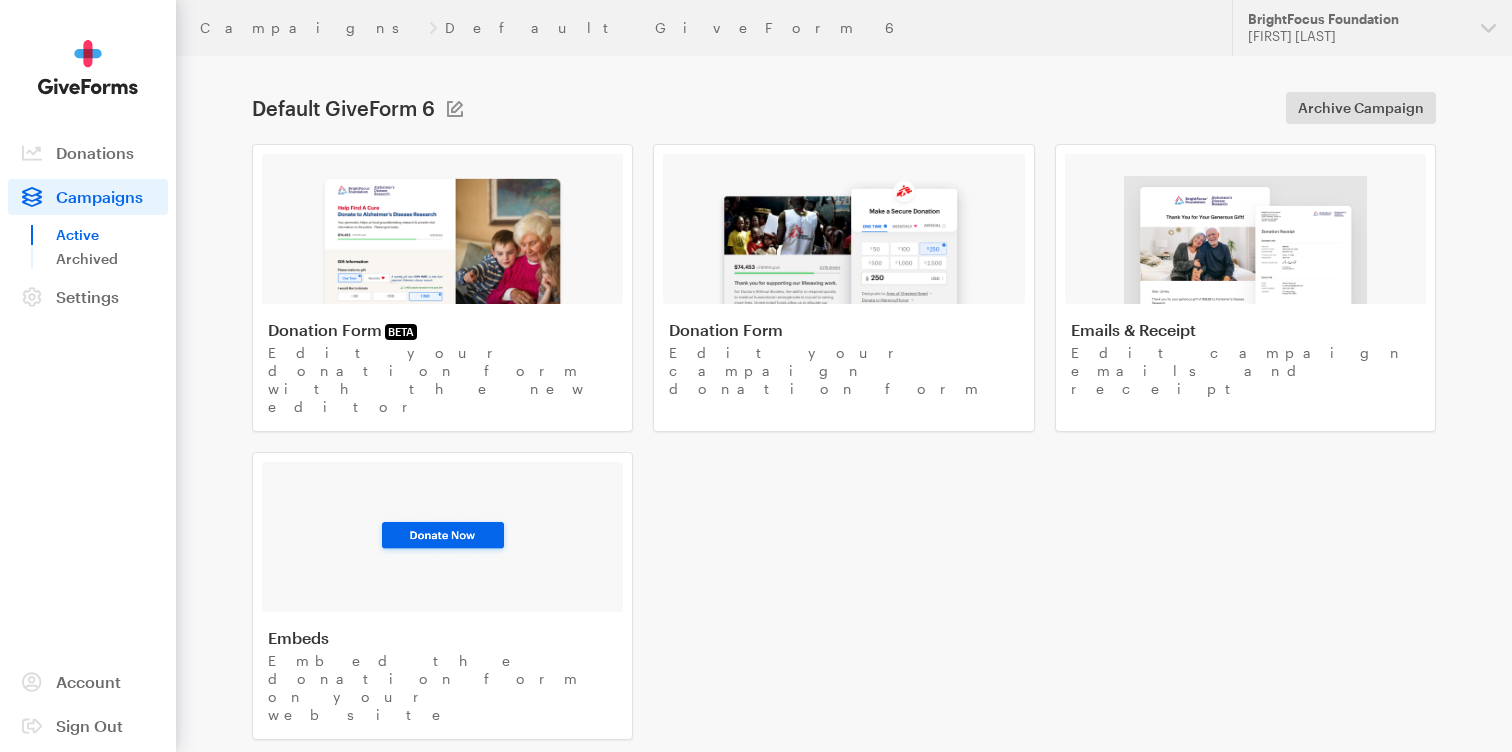 click on "Campaigns" at bounding box center [99, 196] 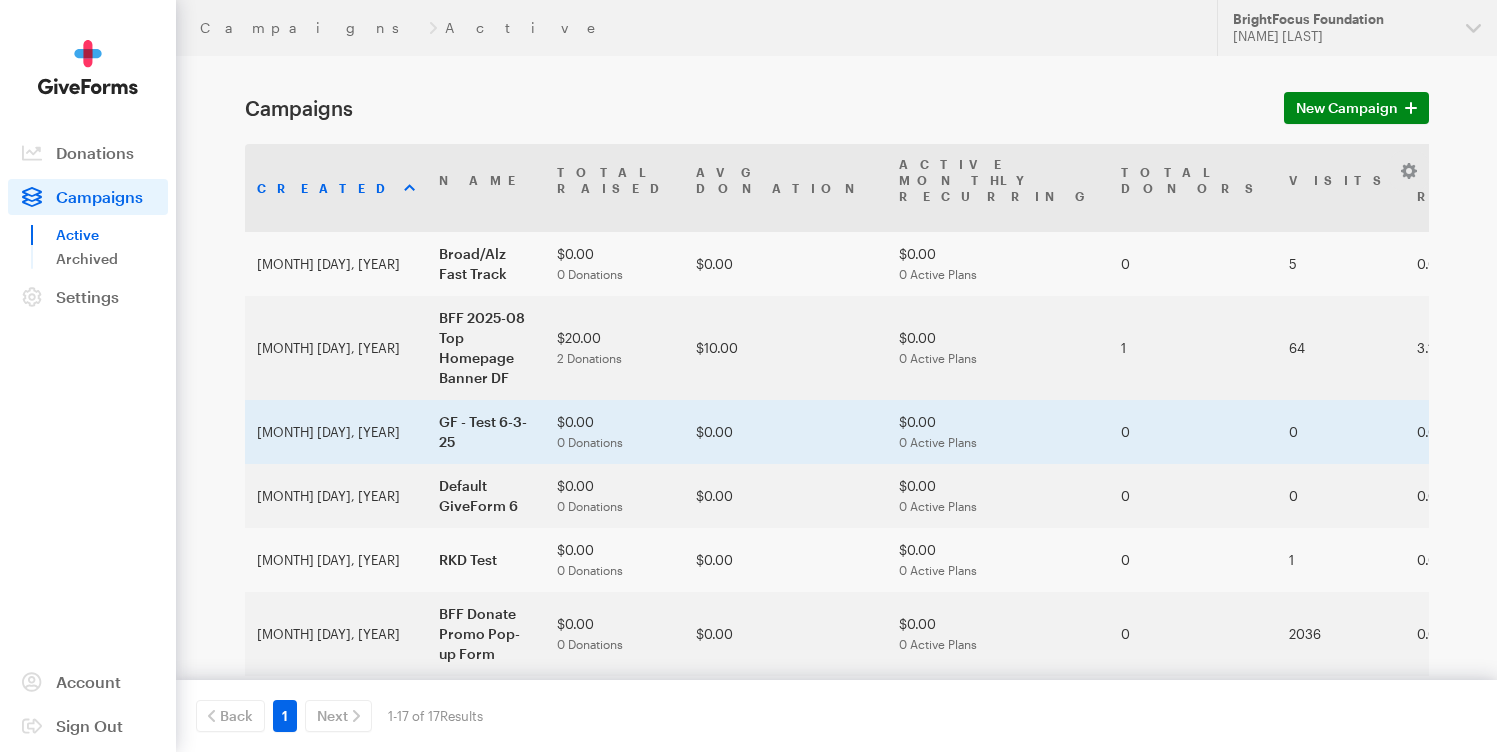 scroll, scrollTop: 0, scrollLeft: 0, axis: both 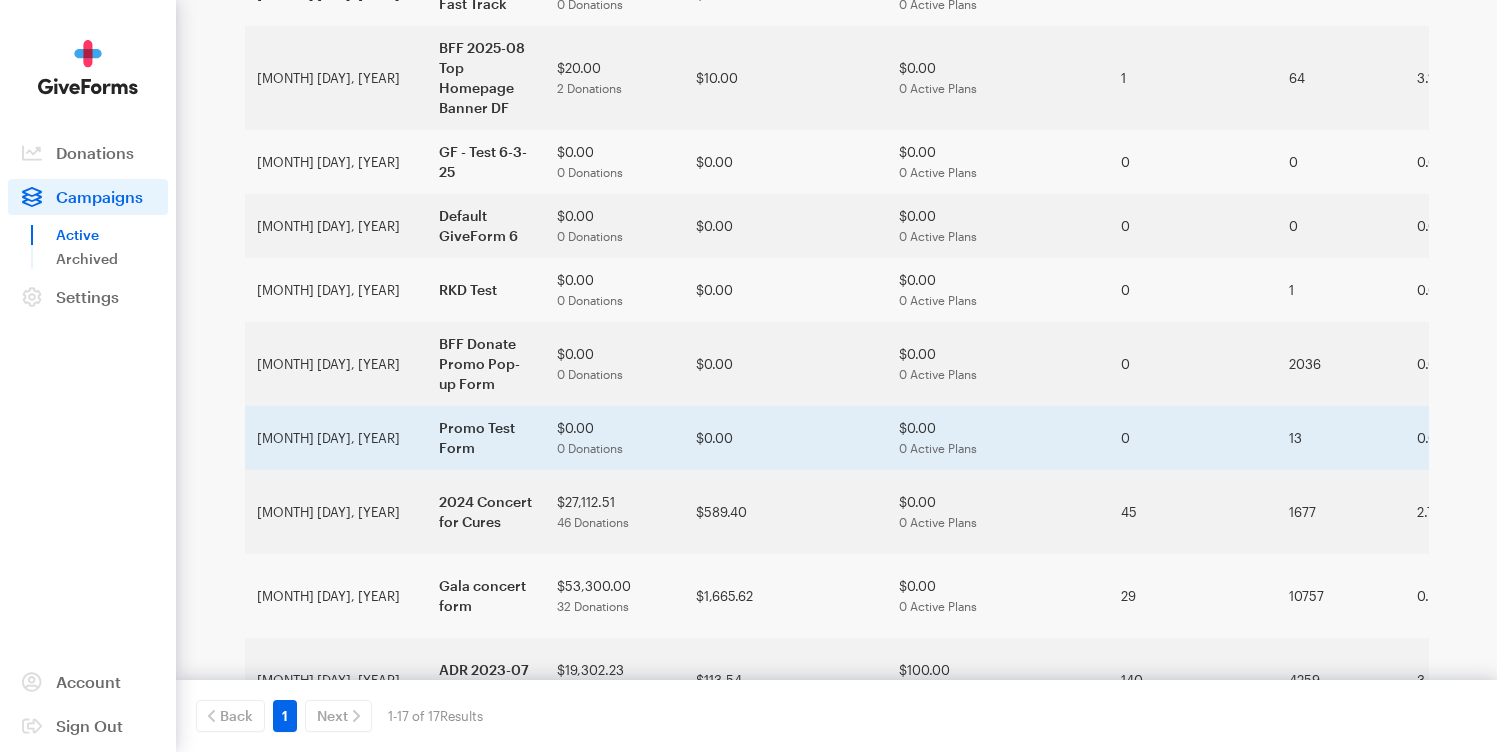 click on "Promo Test Form" at bounding box center (486, 438) 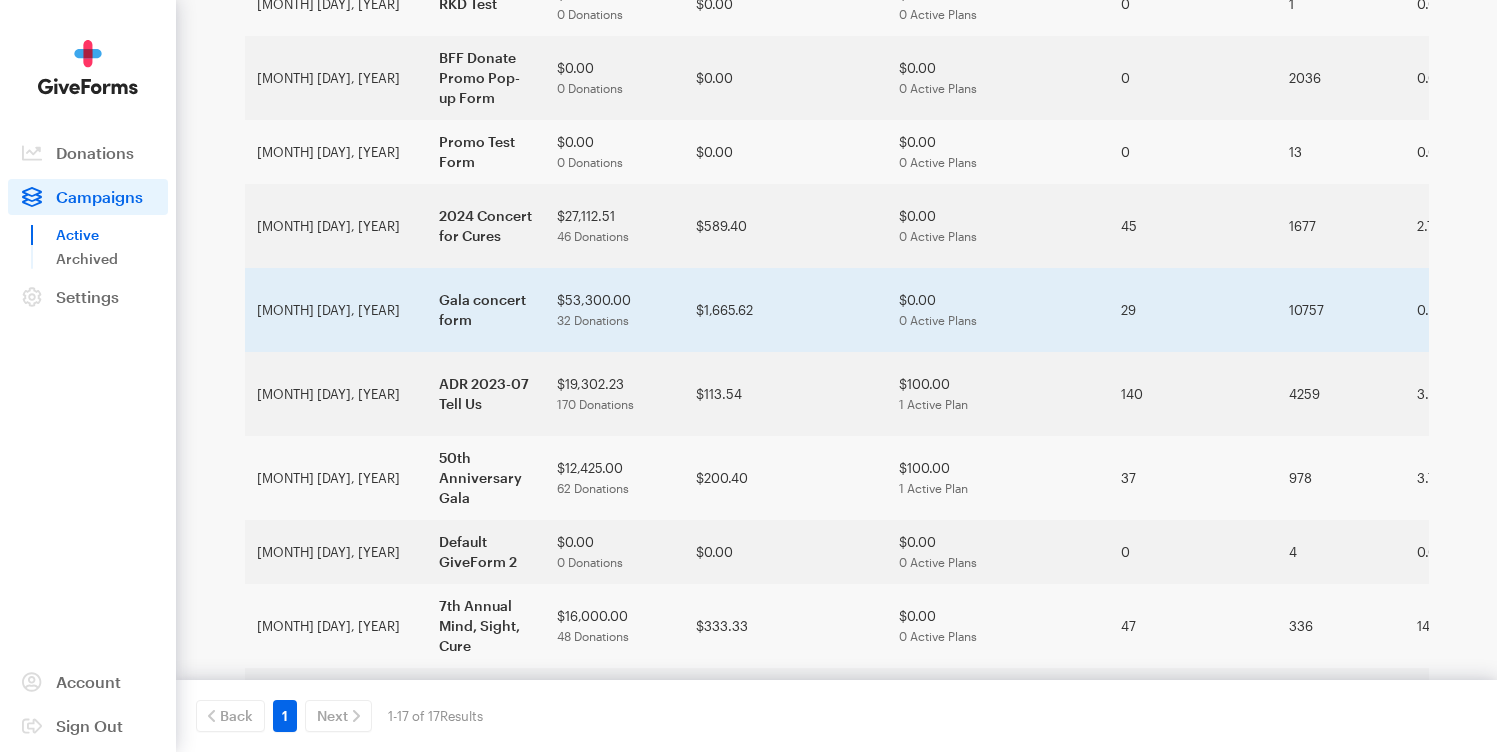 scroll, scrollTop: 770, scrollLeft: 0, axis: vertical 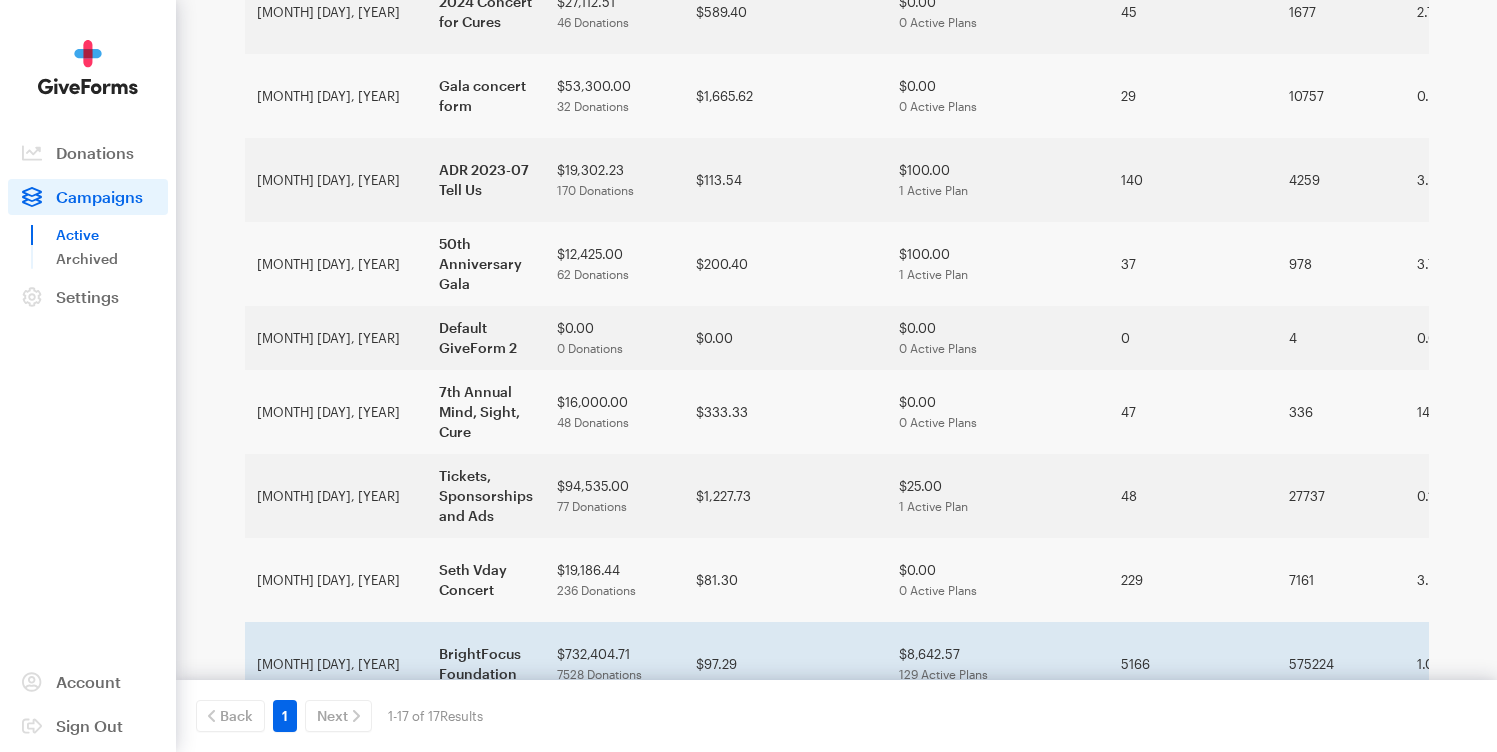click on "Oct 07, 2020" at bounding box center [336, 664] 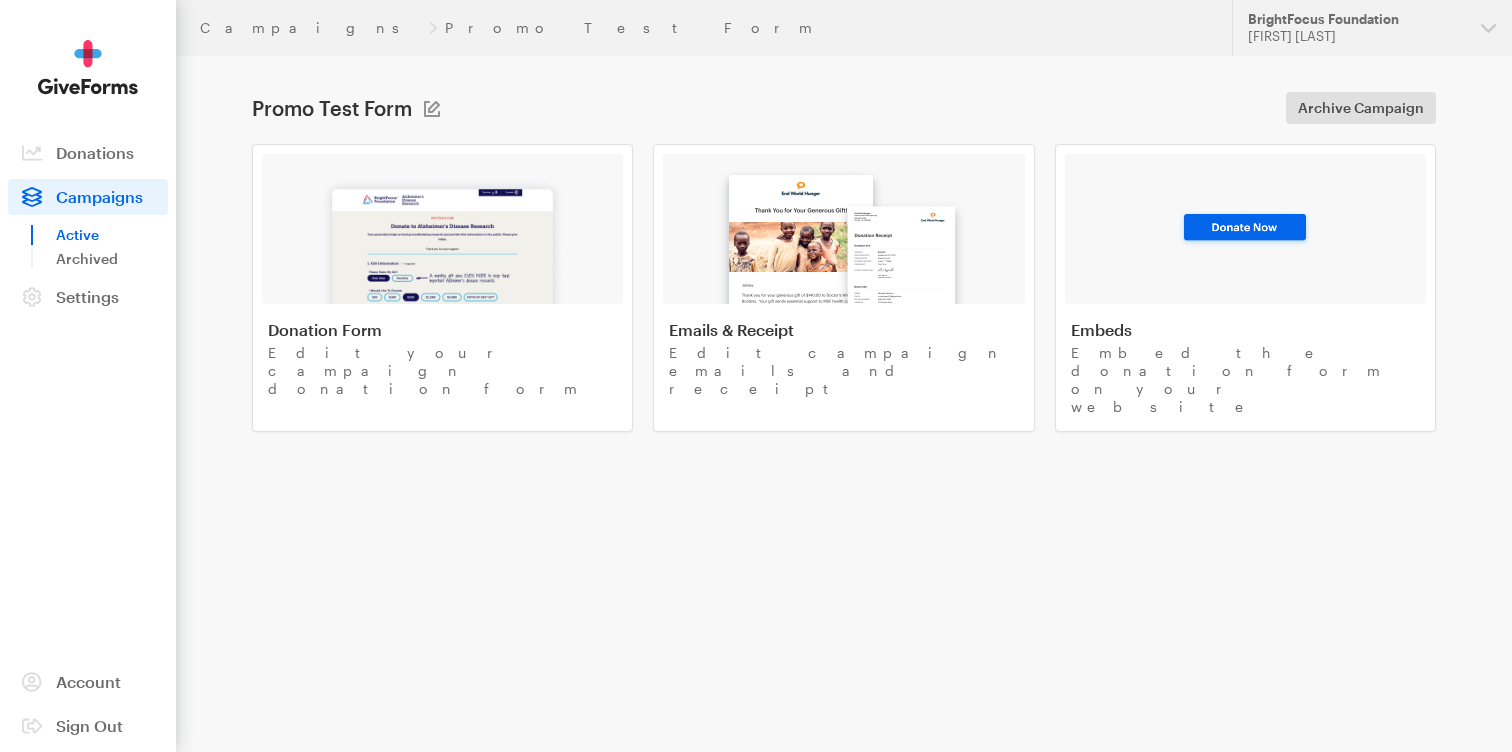scroll, scrollTop: 0, scrollLeft: 0, axis: both 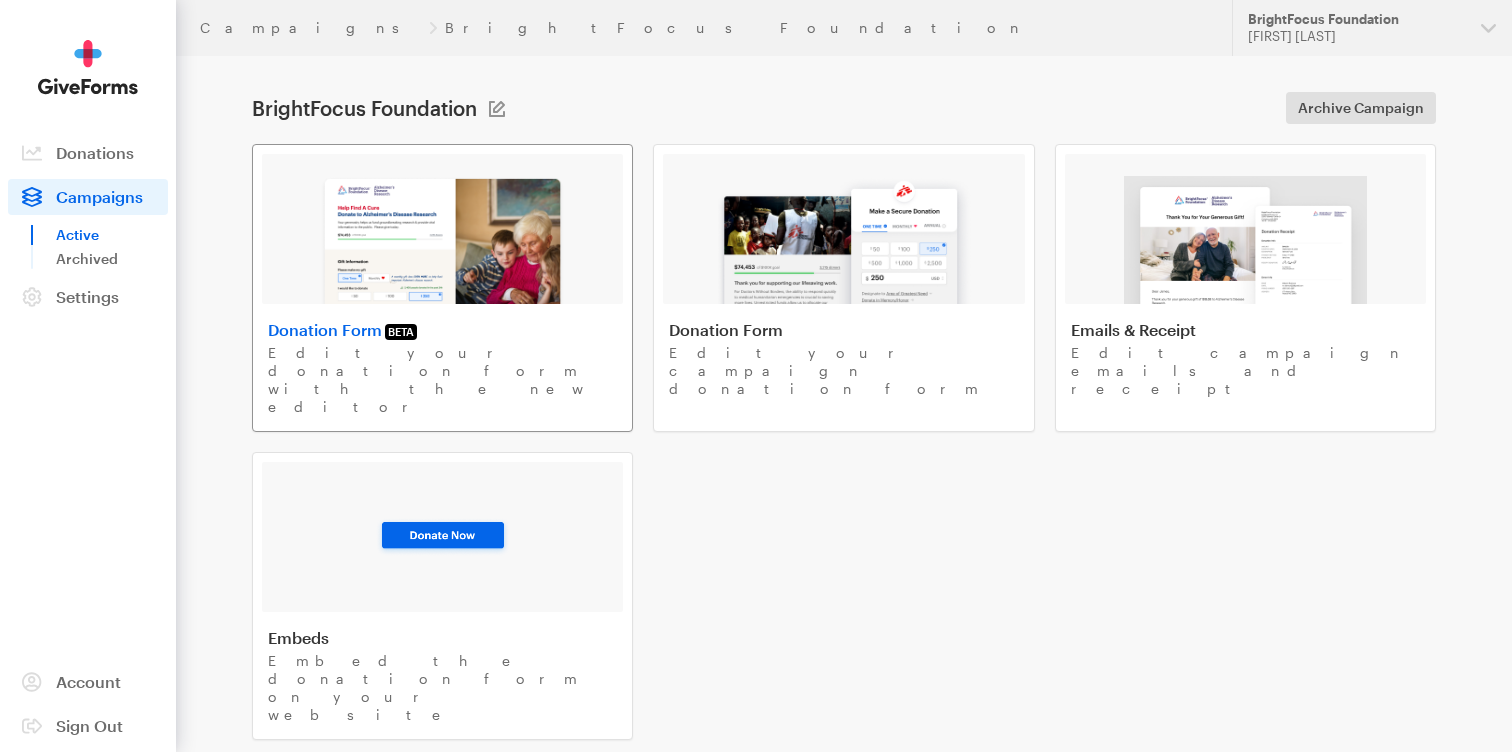 click at bounding box center (442, 229) 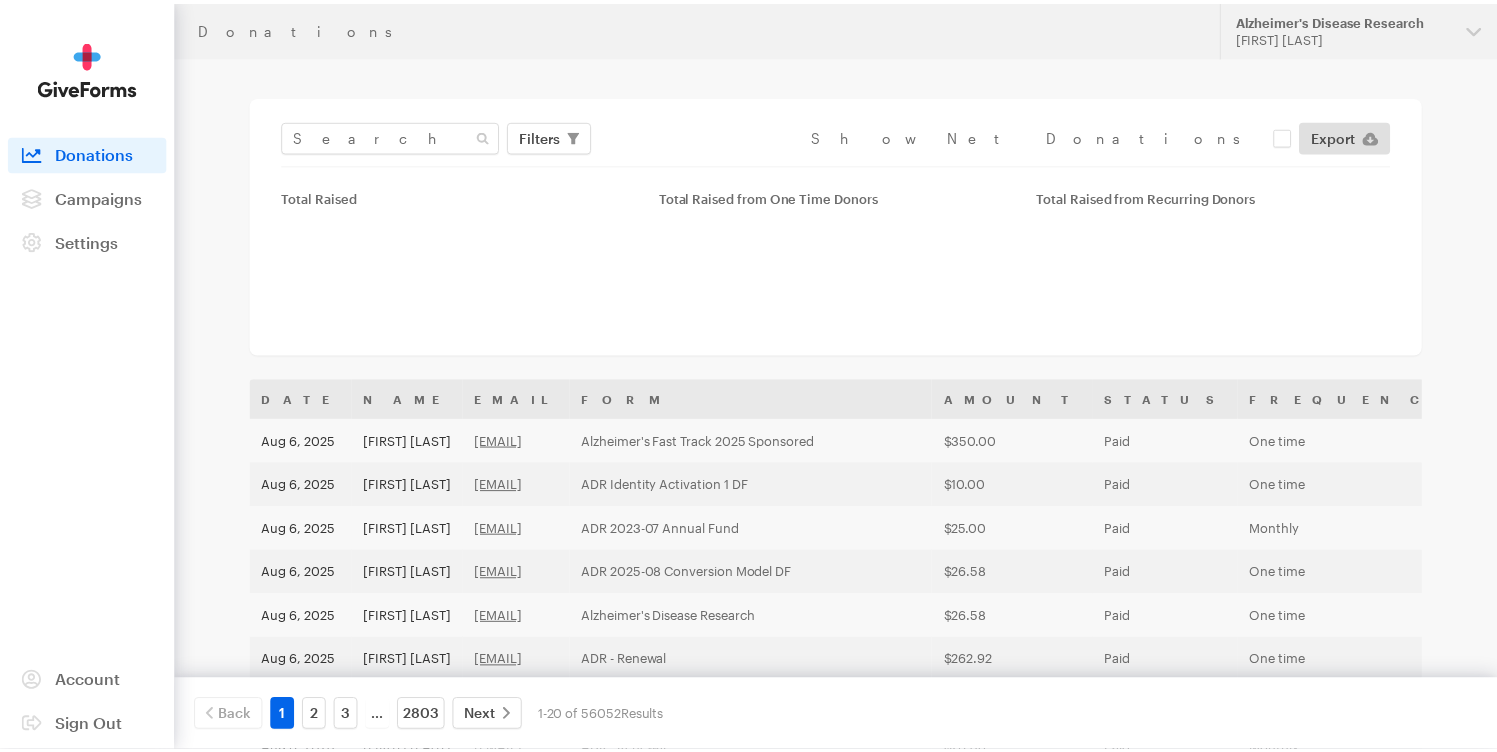scroll, scrollTop: 0, scrollLeft: 0, axis: both 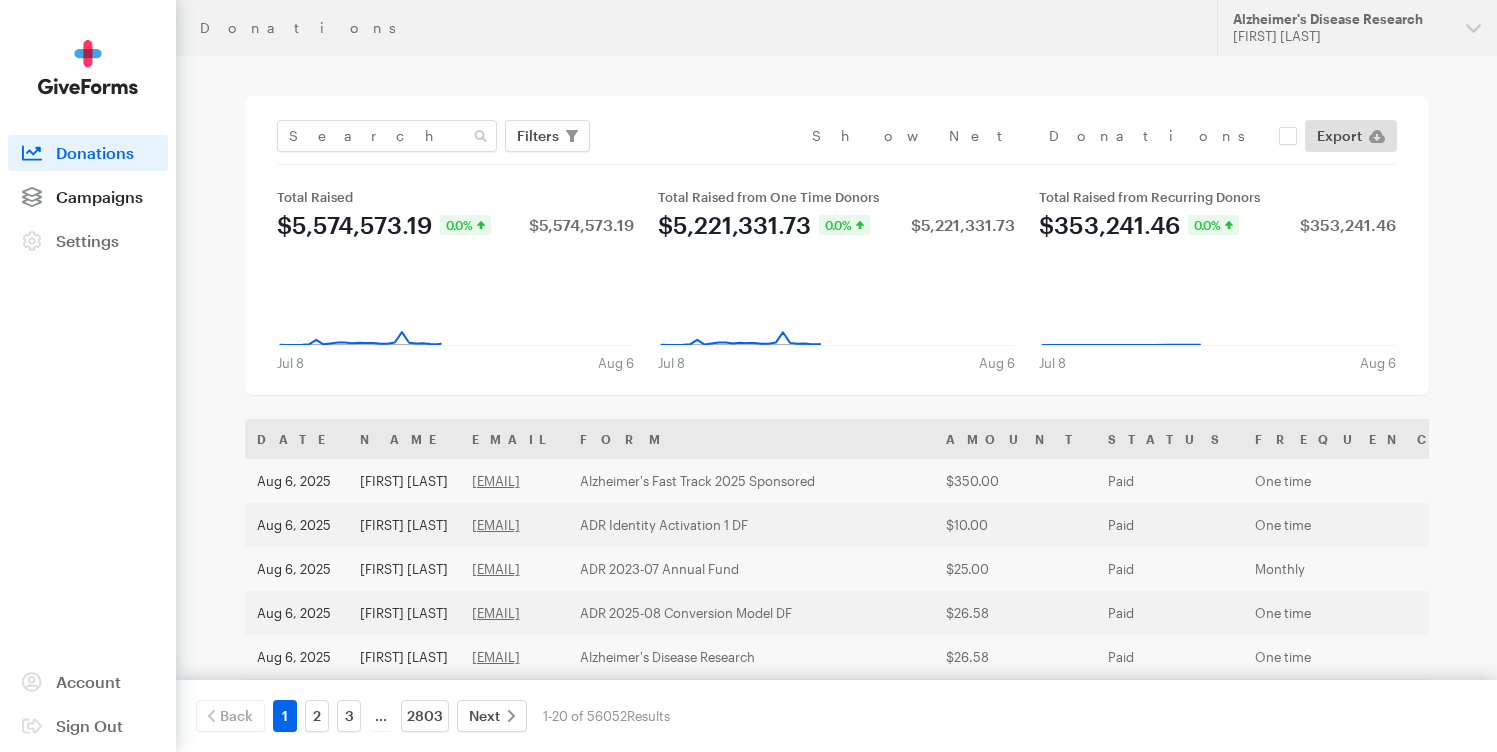 click on "Campaigns" at bounding box center (99, 196) 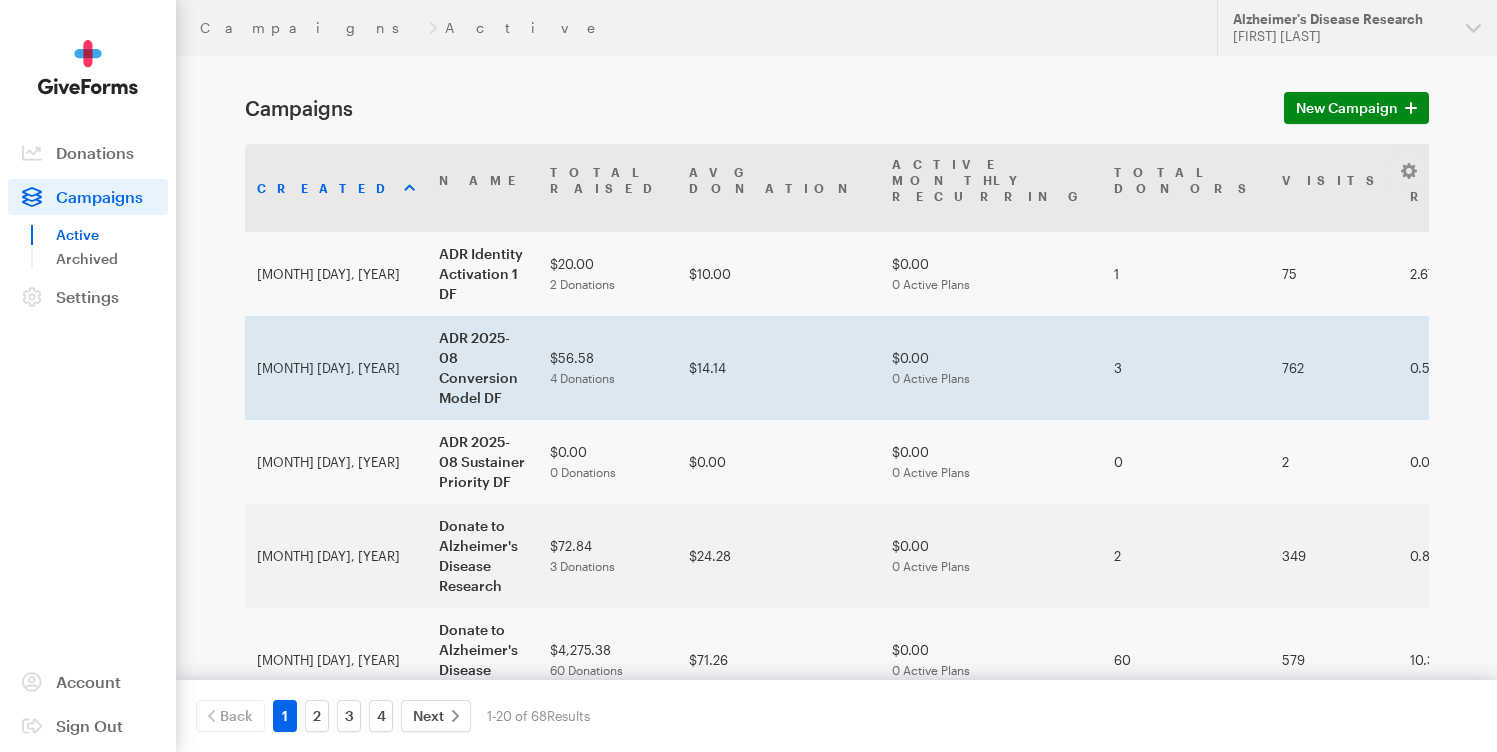 scroll, scrollTop: 0, scrollLeft: 0, axis: both 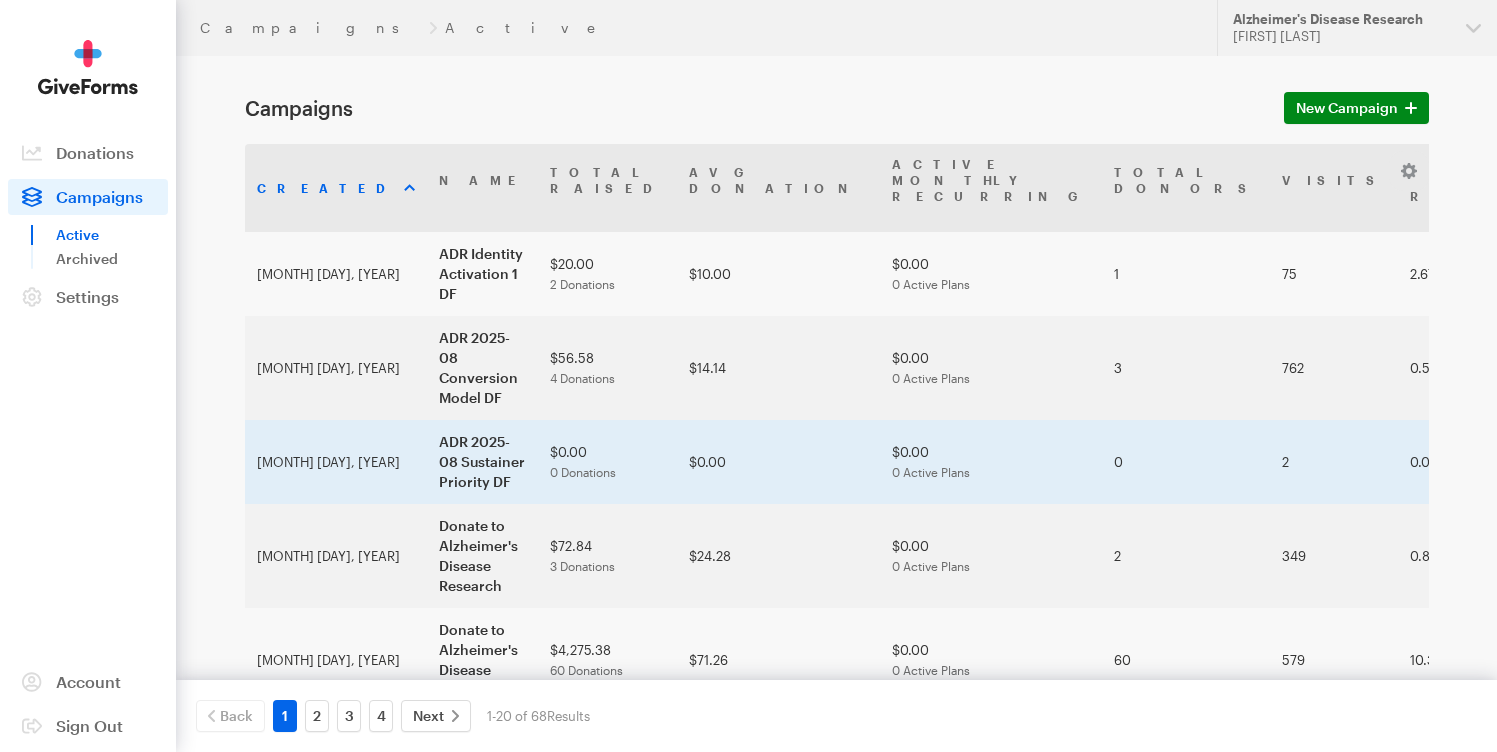click on "0 Donations" at bounding box center (583, 472) 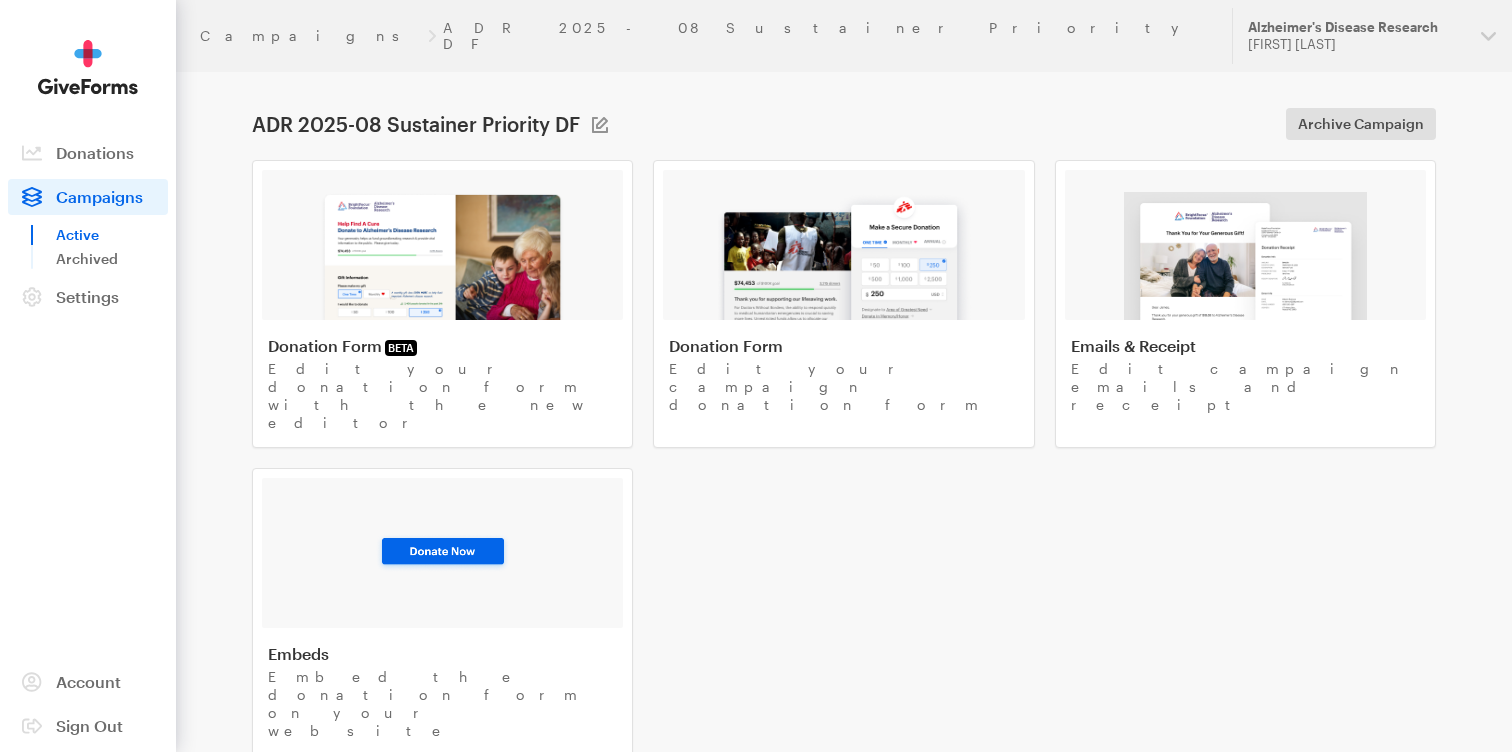 scroll, scrollTop: 0, scrollLeft: 0, axis: both 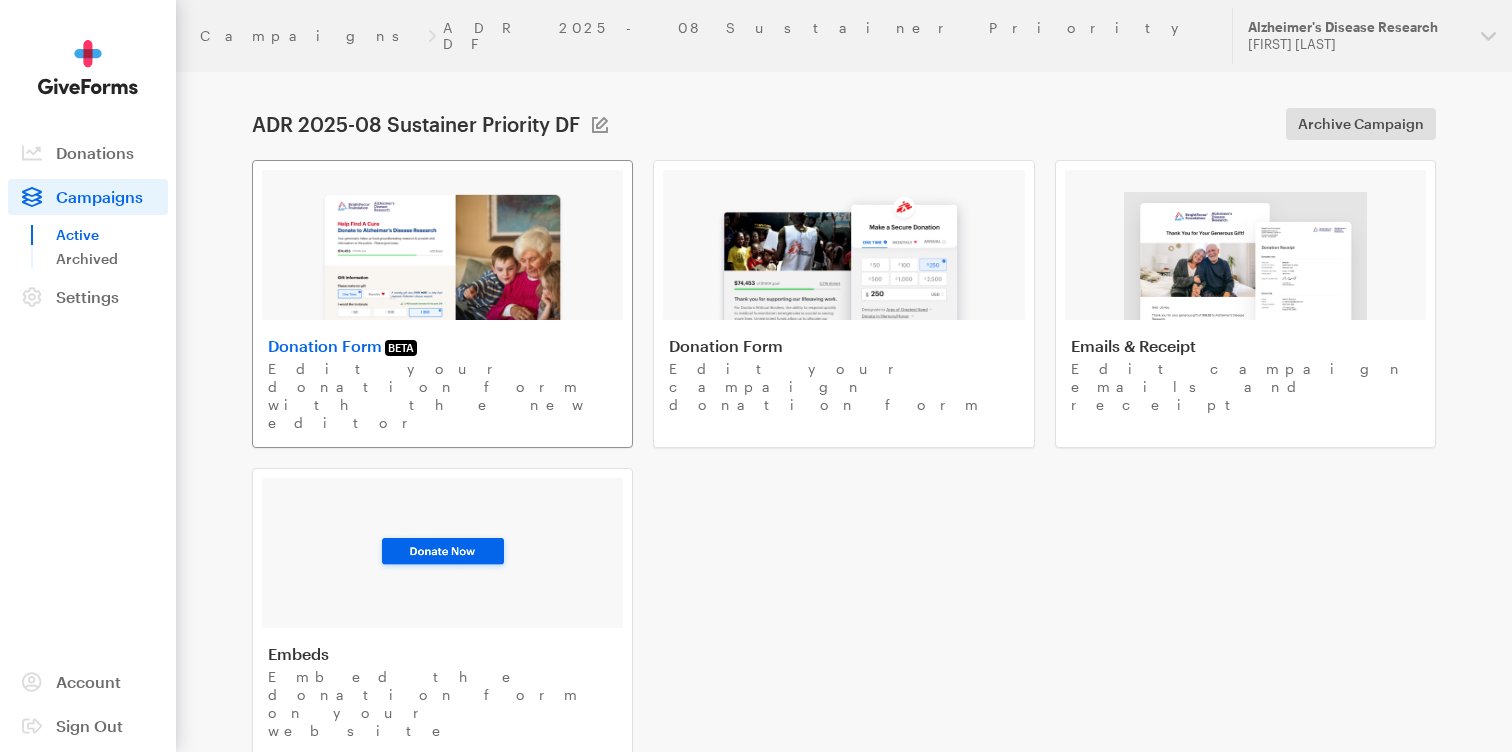 click at bounding box center (442, 256) 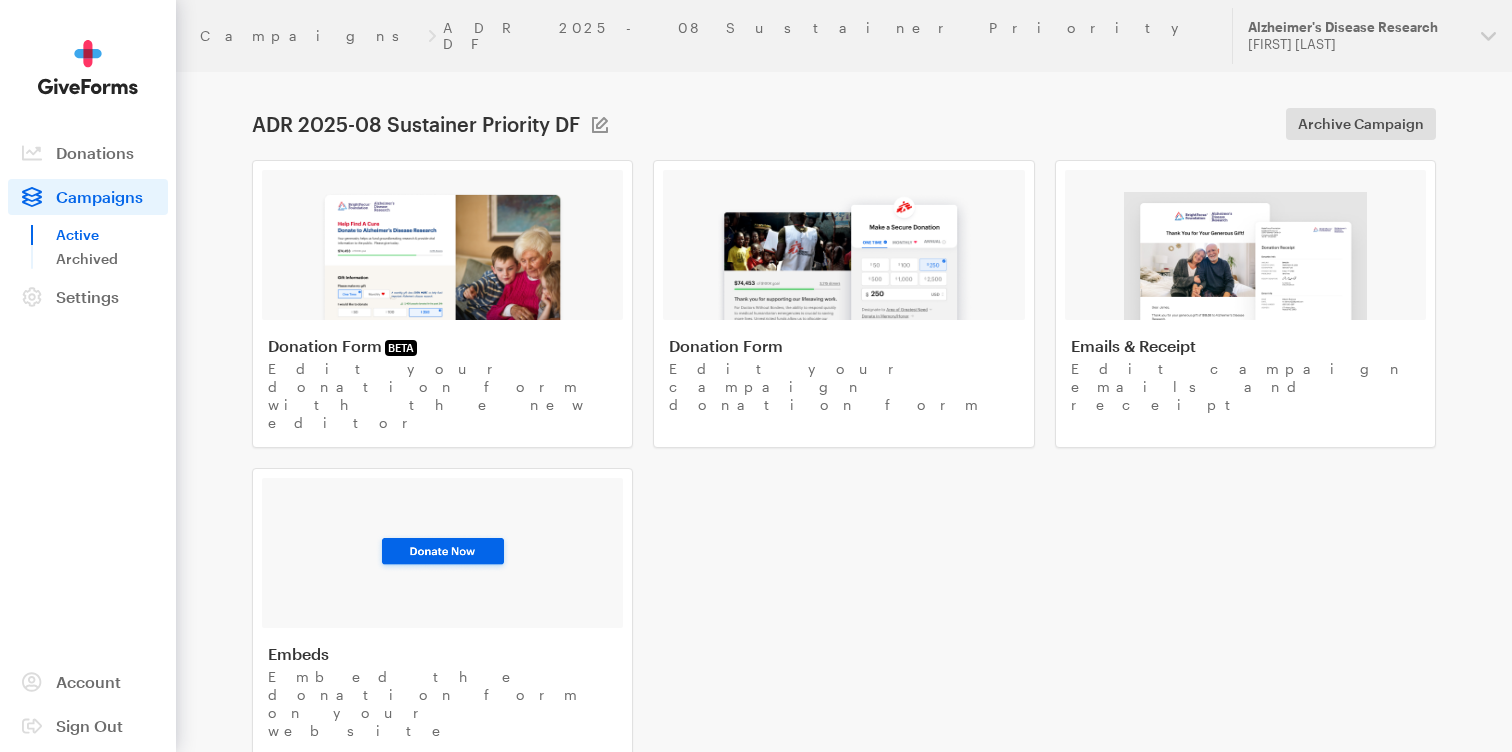 scroll, scrollTop: 0, scrollLeft: 0, axis: both 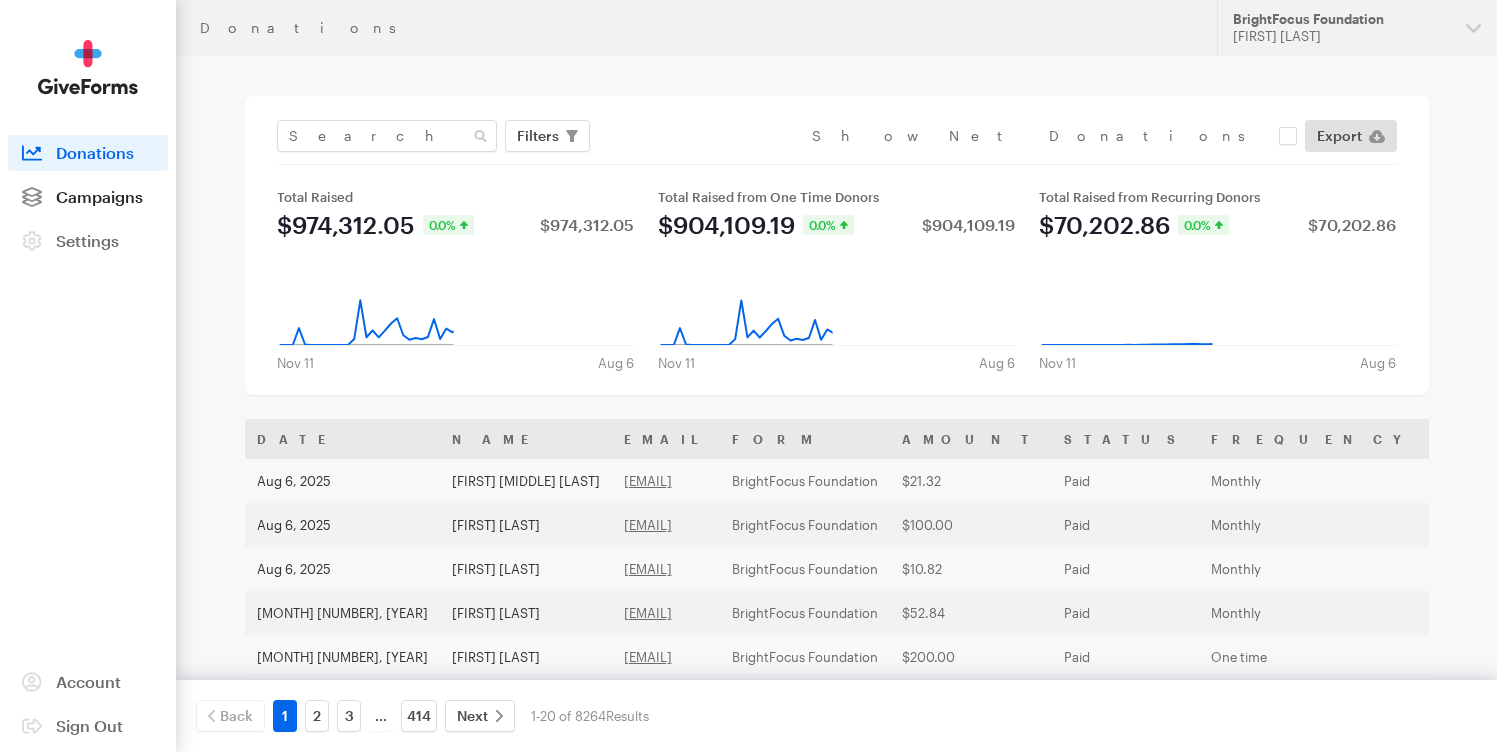 click on "Campaigns" at bounding box center (99, 196) 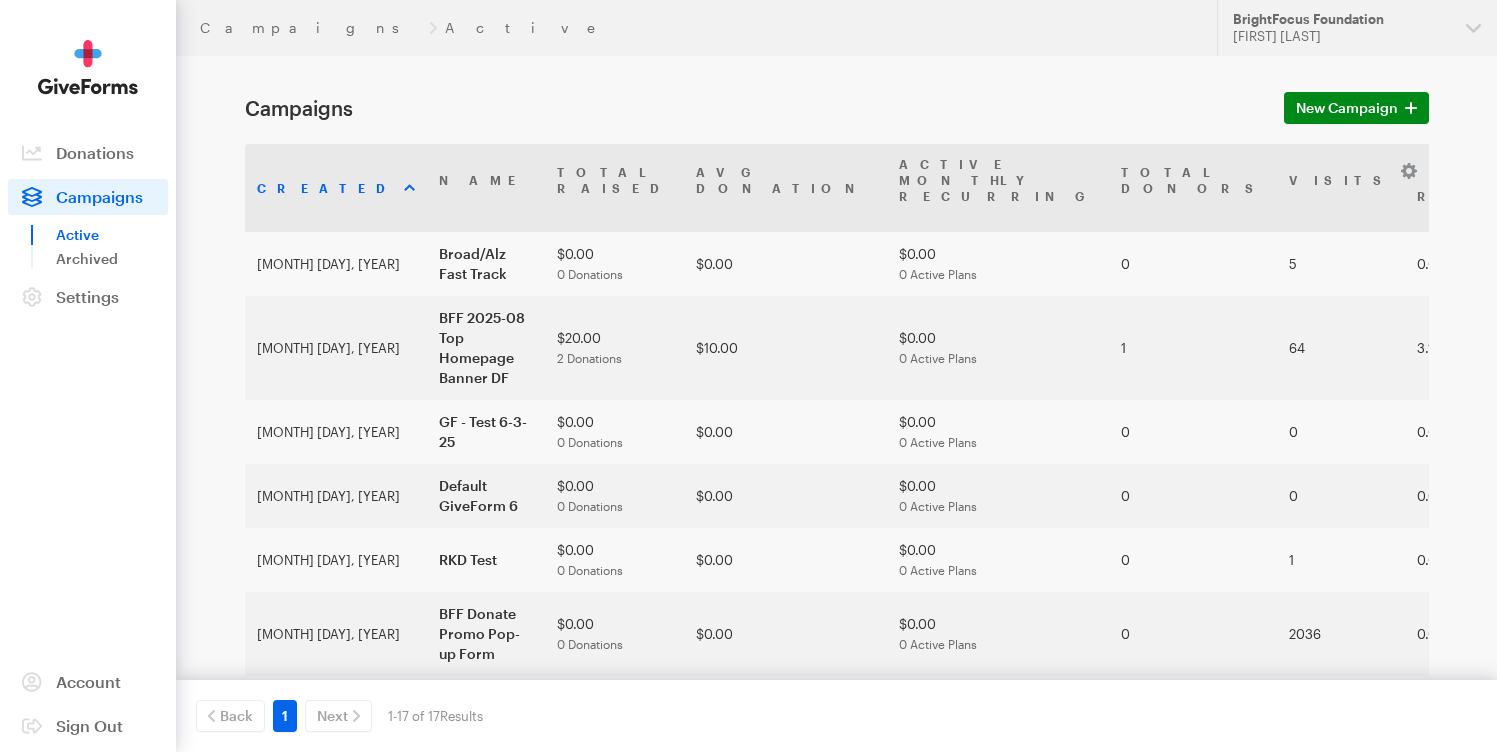 scroll, scrollTop: 0, scrollLeft: 0, axis: both 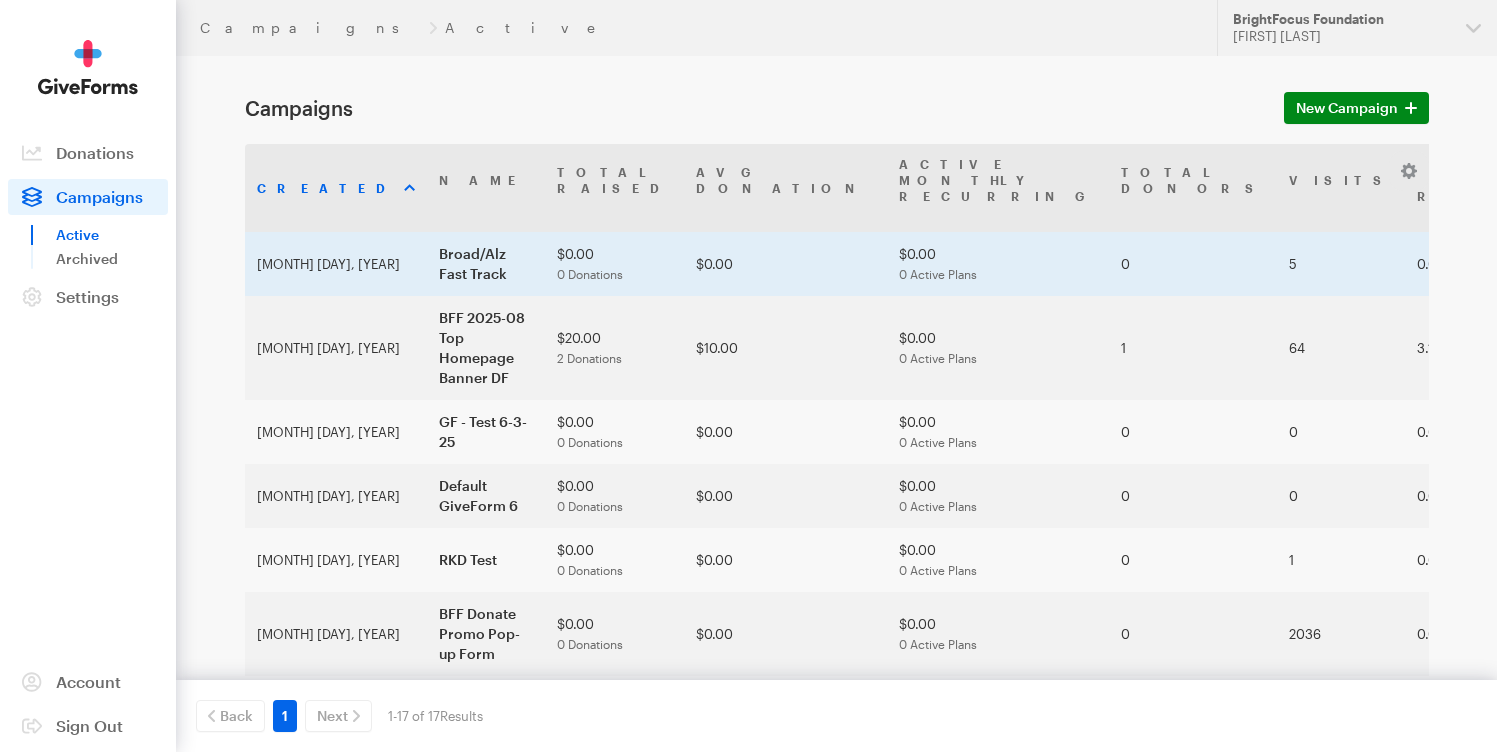 click on "$0.00" at bounding box center (785, 264) 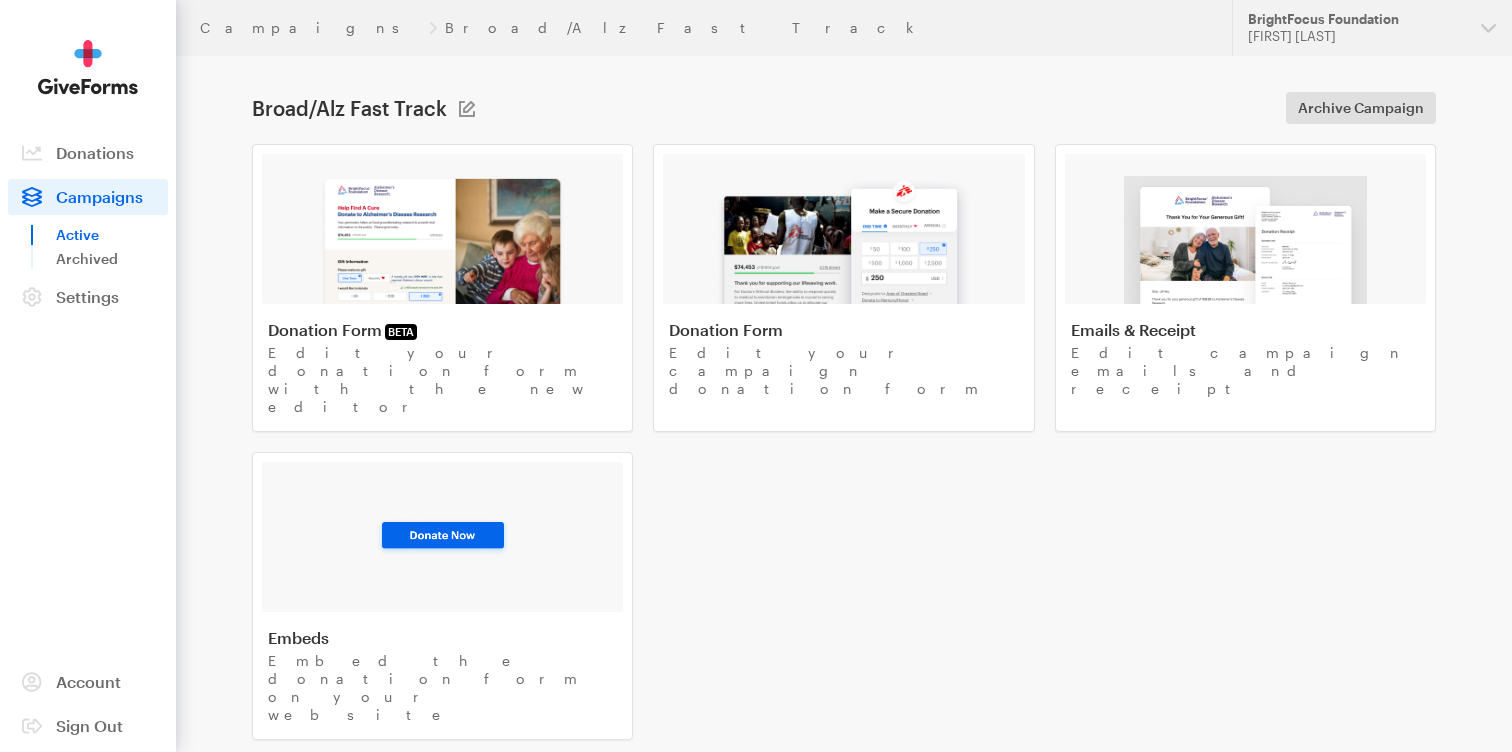 scroll, scrollTop: 0, scrollLeft: 0, axis: both 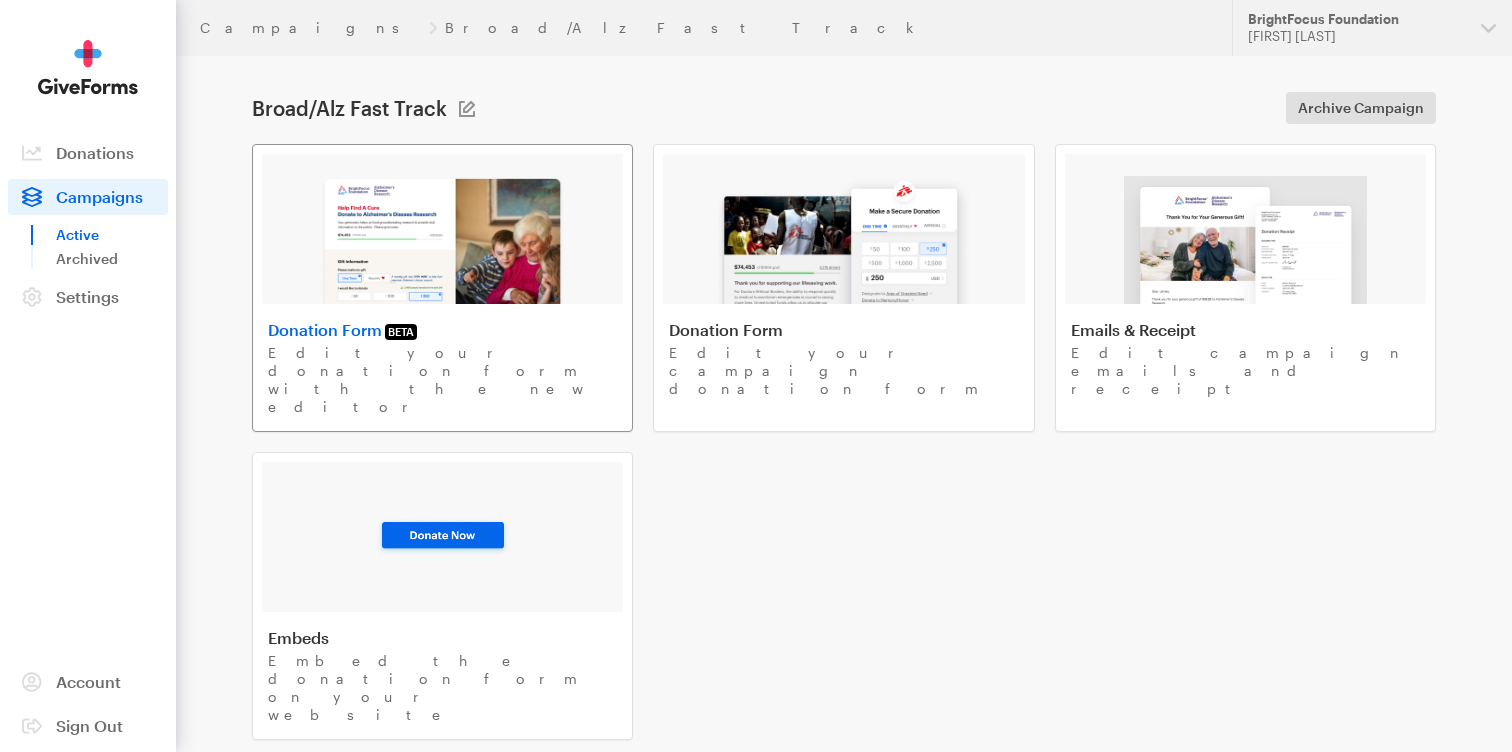 click at bounding box center (442, 229) 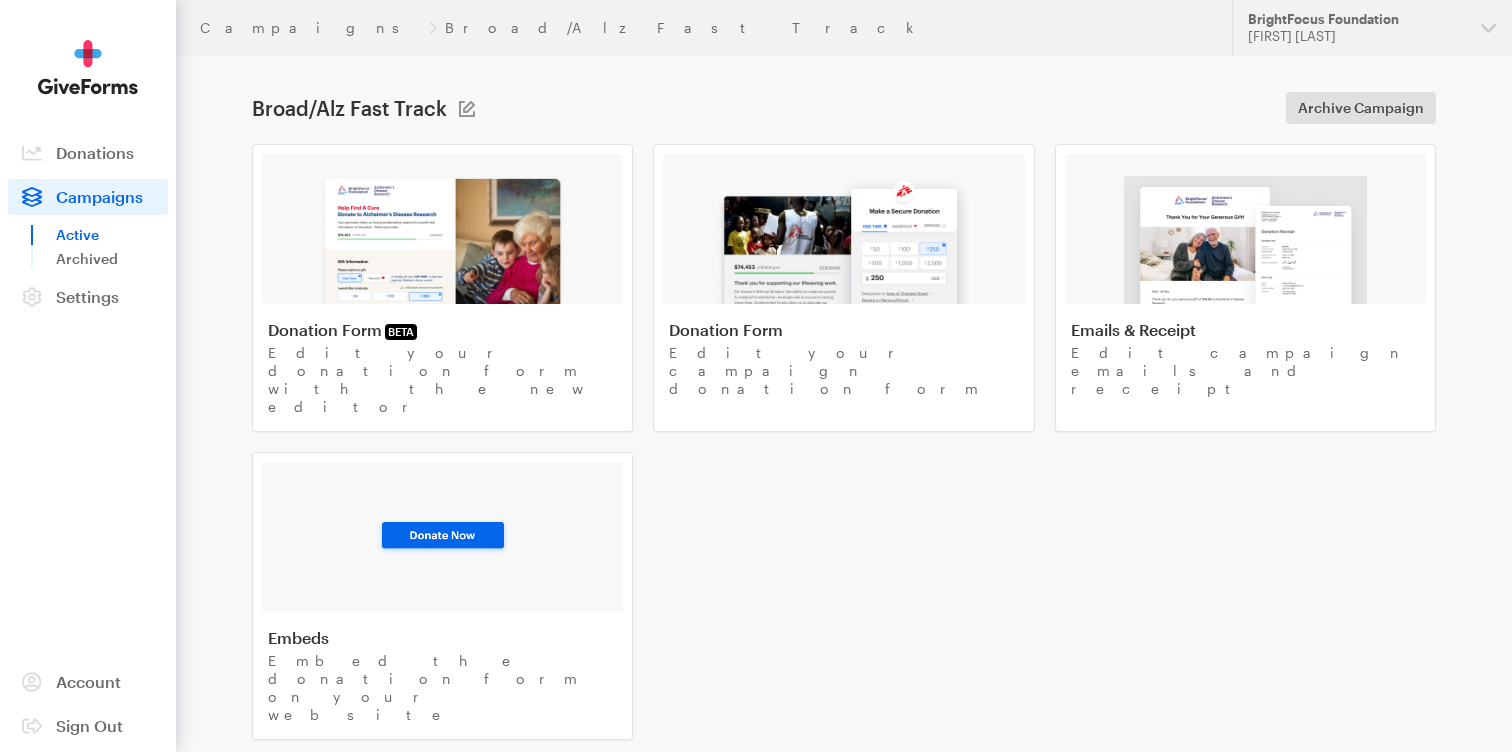 scroll, scrollTop: 0, scrollLeft: 0, axis: both 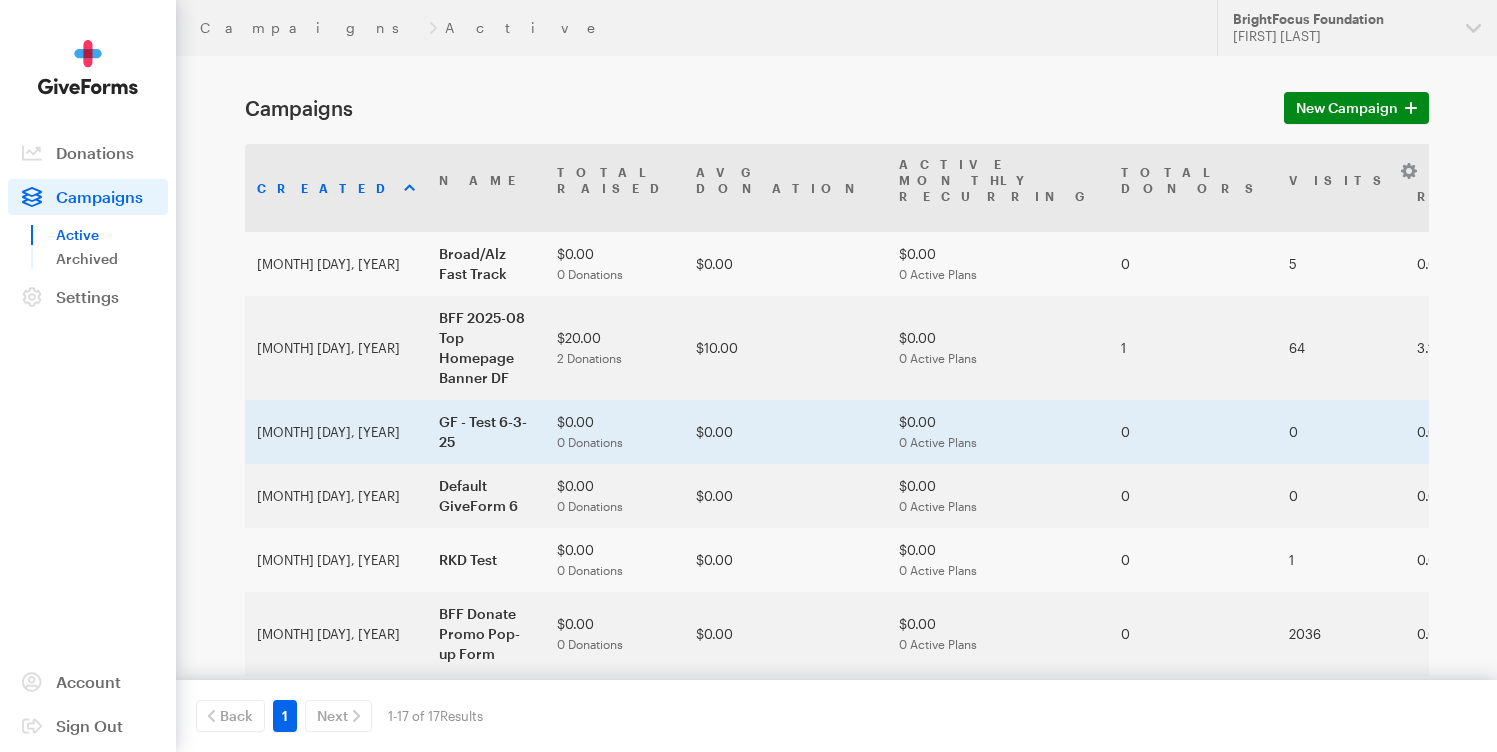 click on "GF - Test 6-3-25" at bounding box center (486, 432) 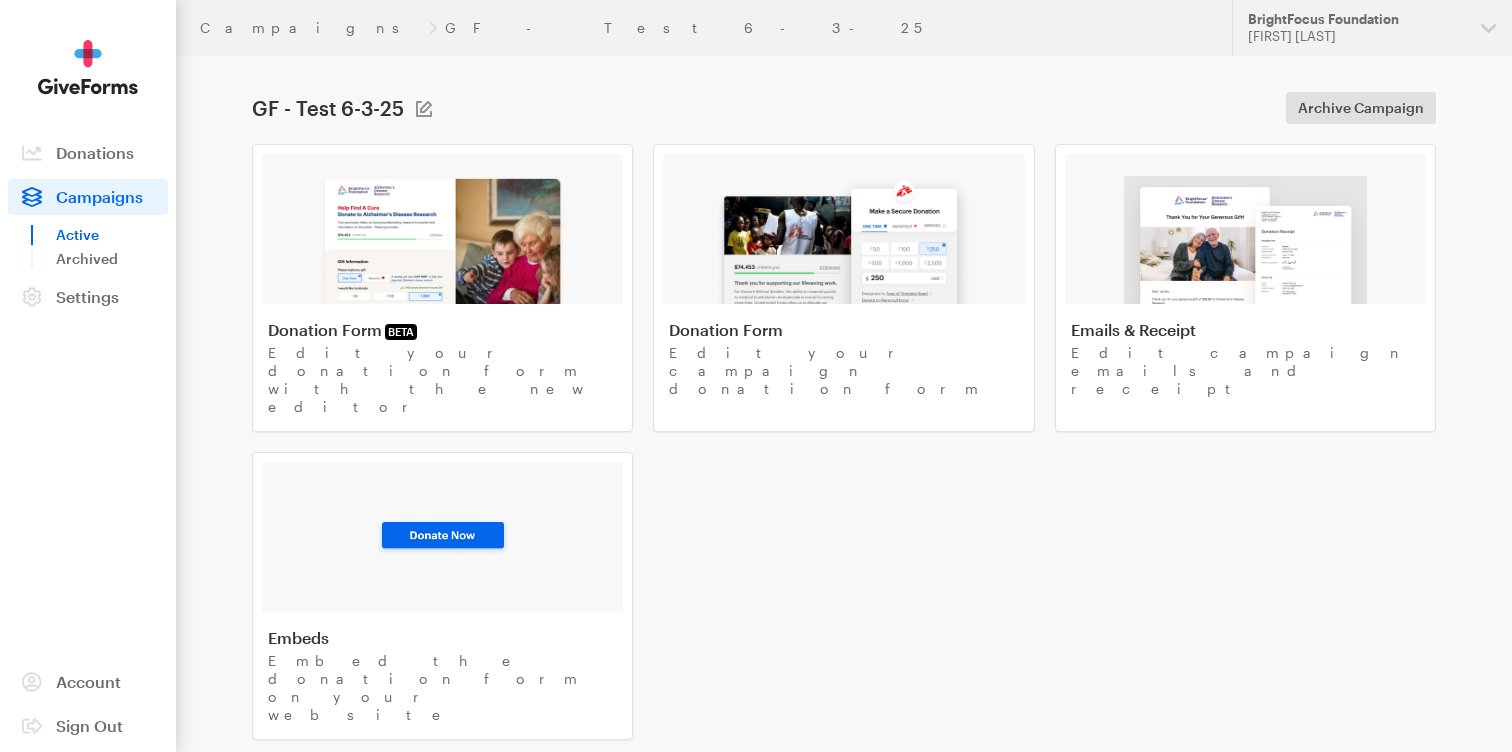 scroll, scrollTop: 0, scrollLeft: 0, axis: both 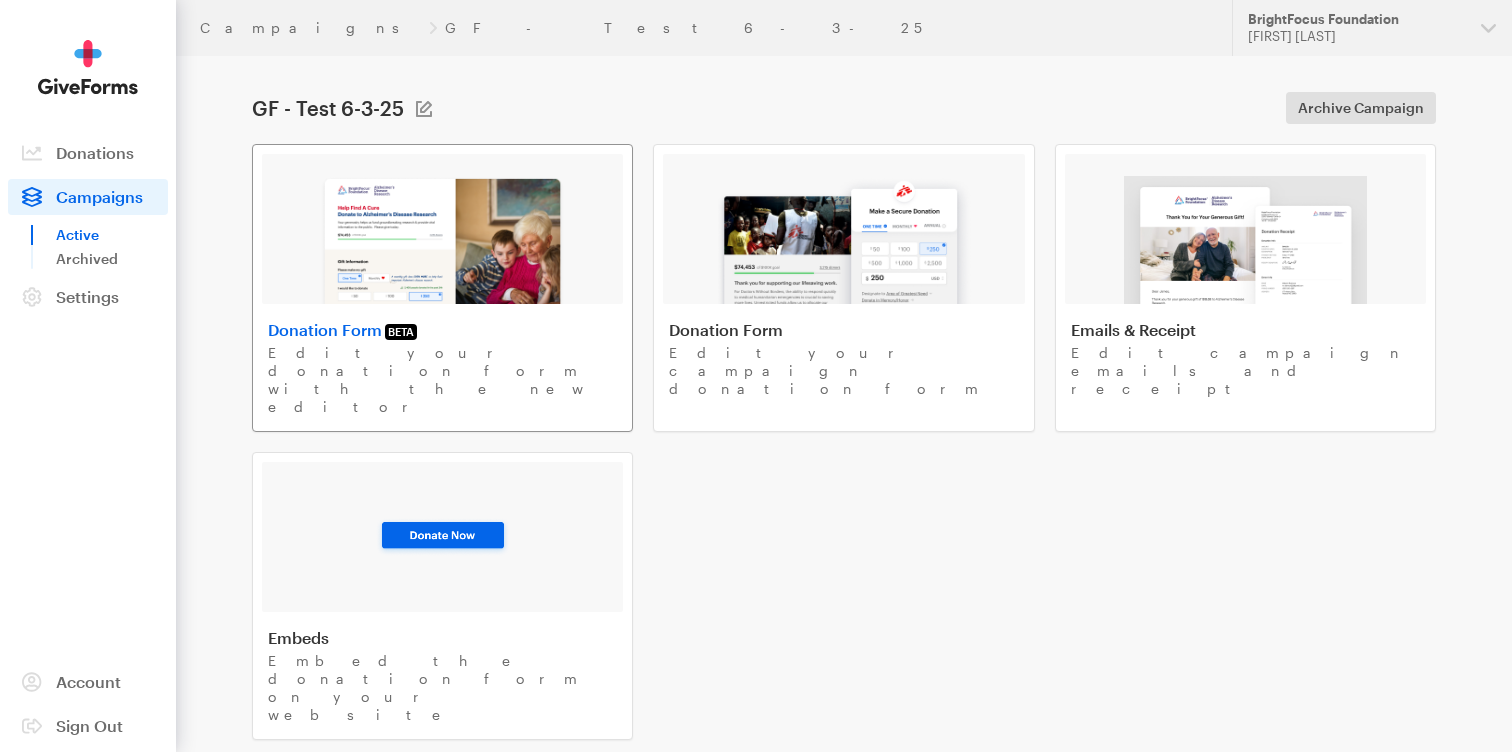click on "Donation Form  BETA
Edit your donation form with the new editor" at bounding box center [442, 288] 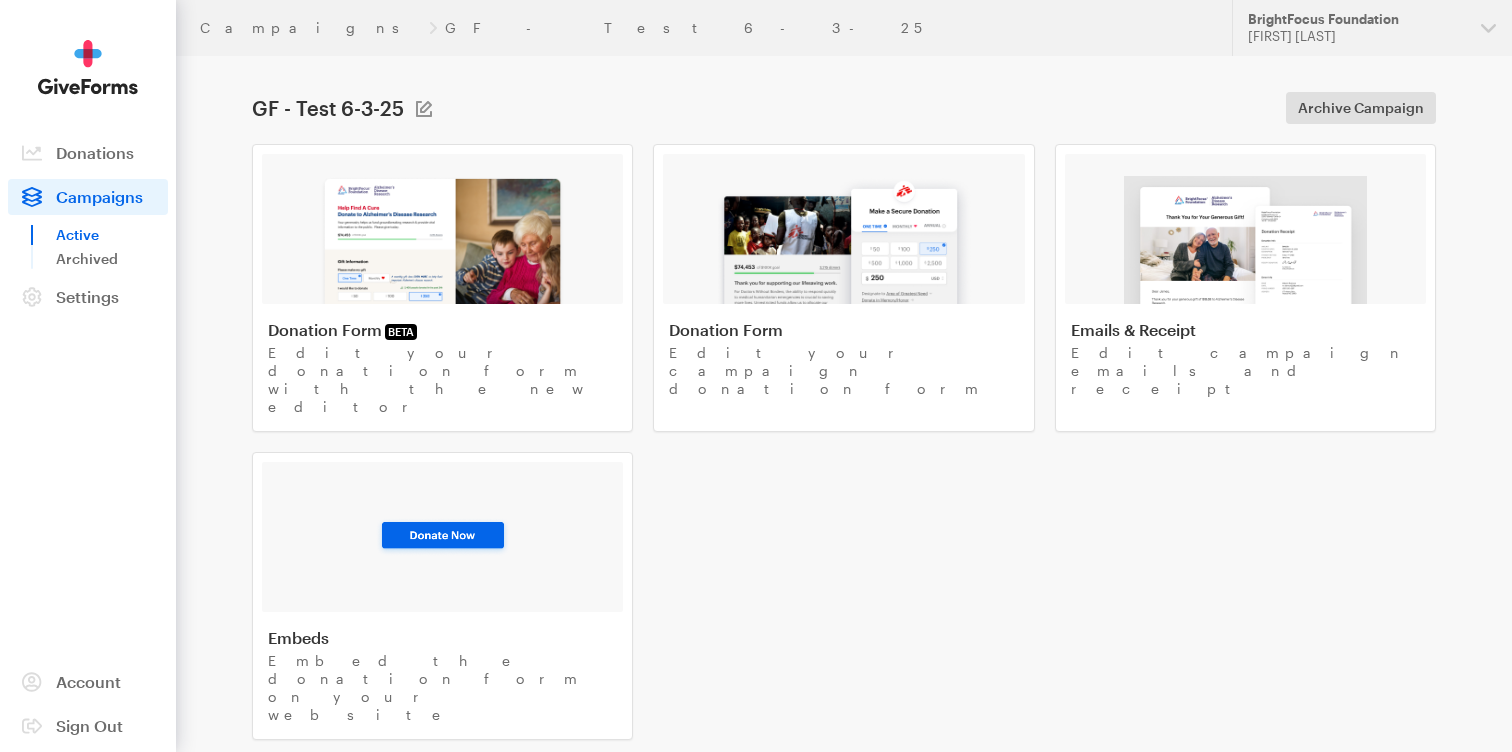 scroll, scrollTop: 0, scrollLeft: 0, axis: both 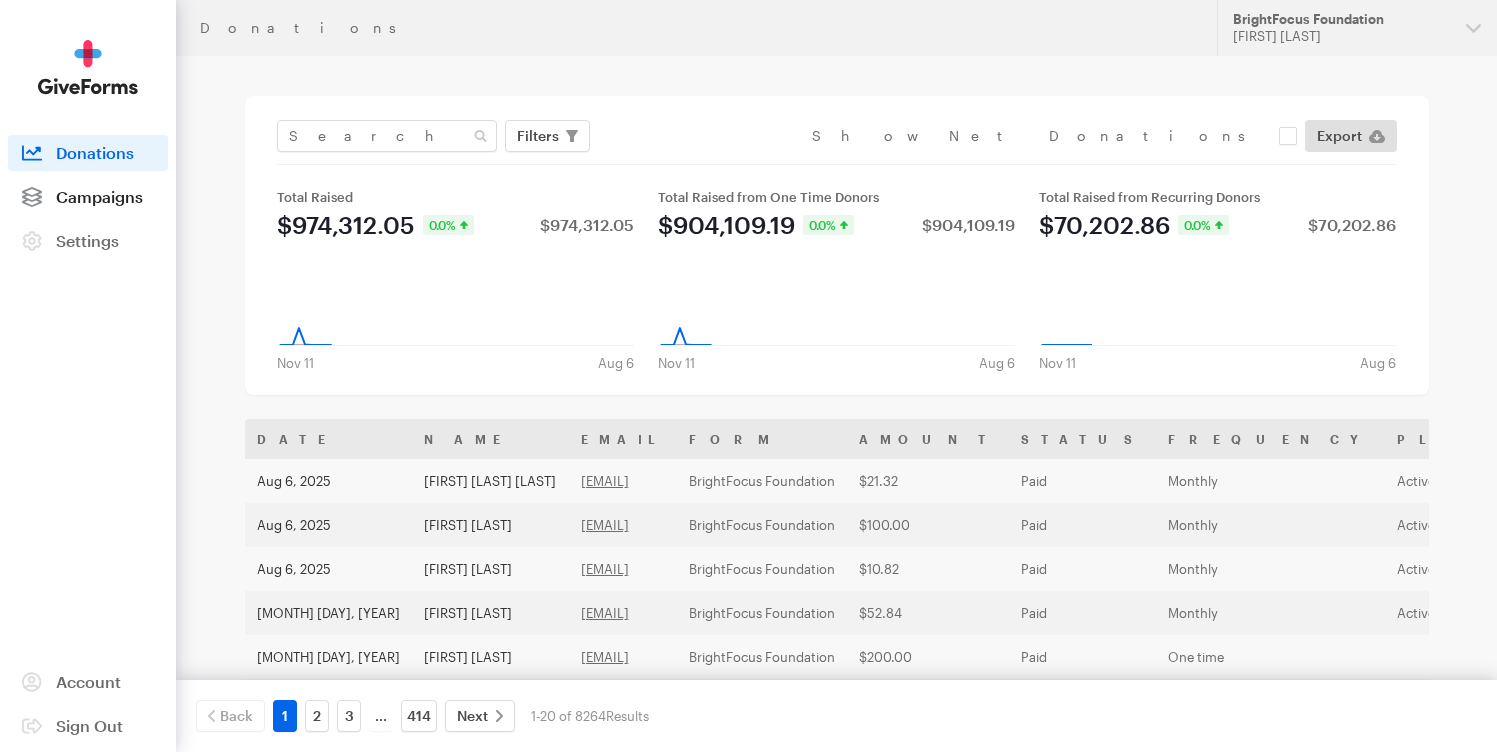 click on "Campaigns" at bounding box center (99, 196) 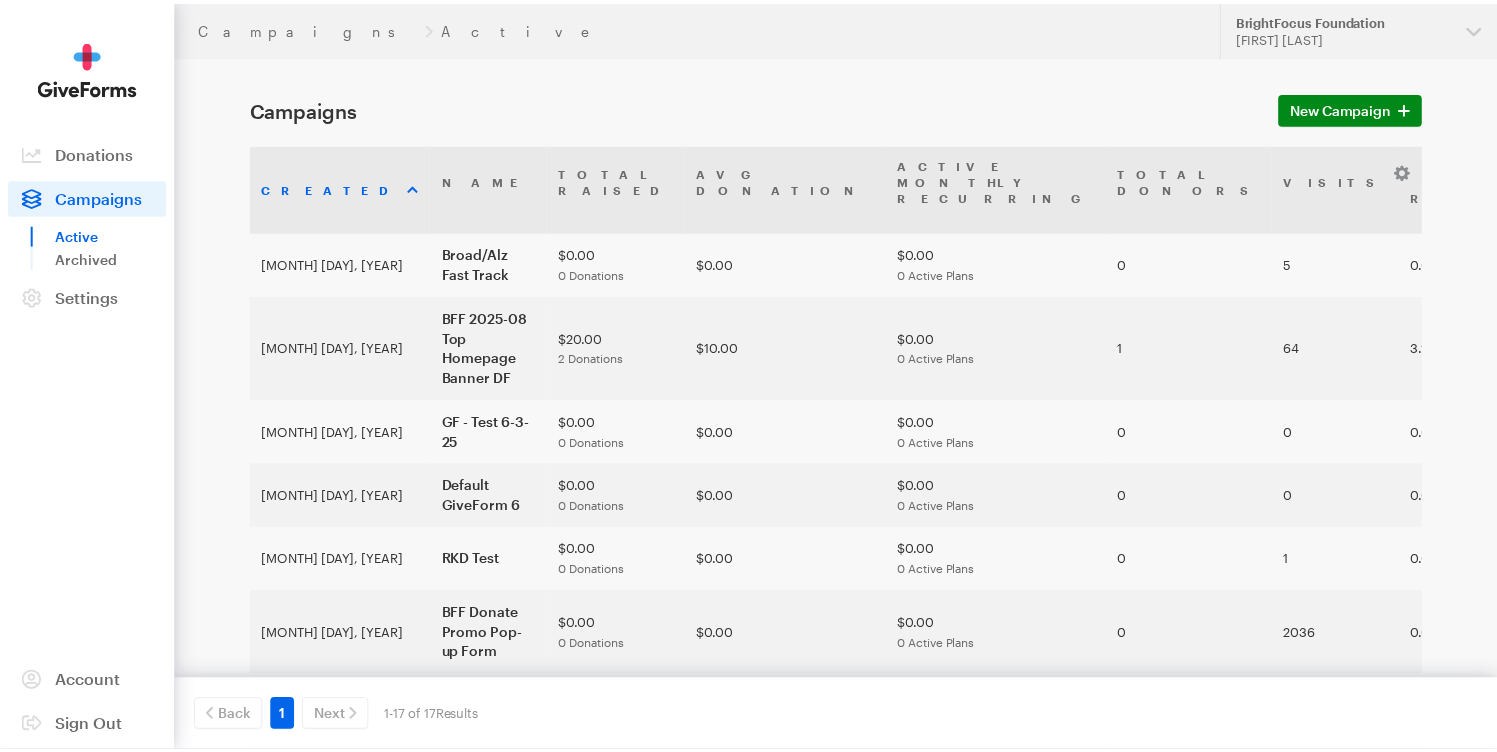 scroll, scrollTop: 0, scrollLeft: 0, axis: both 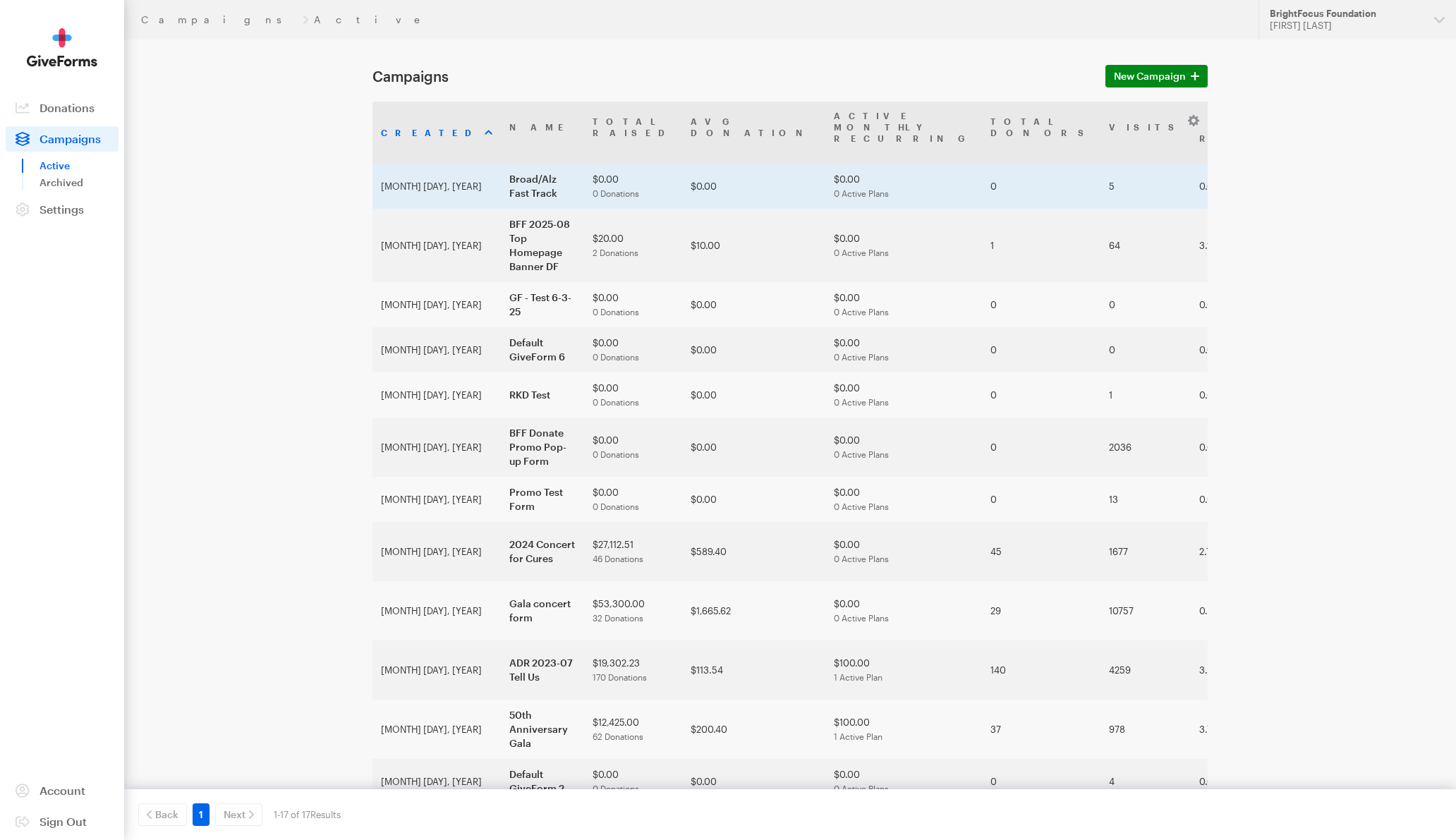 click on "Broad/Alz Fast Track" at bounding box center (542, 186) 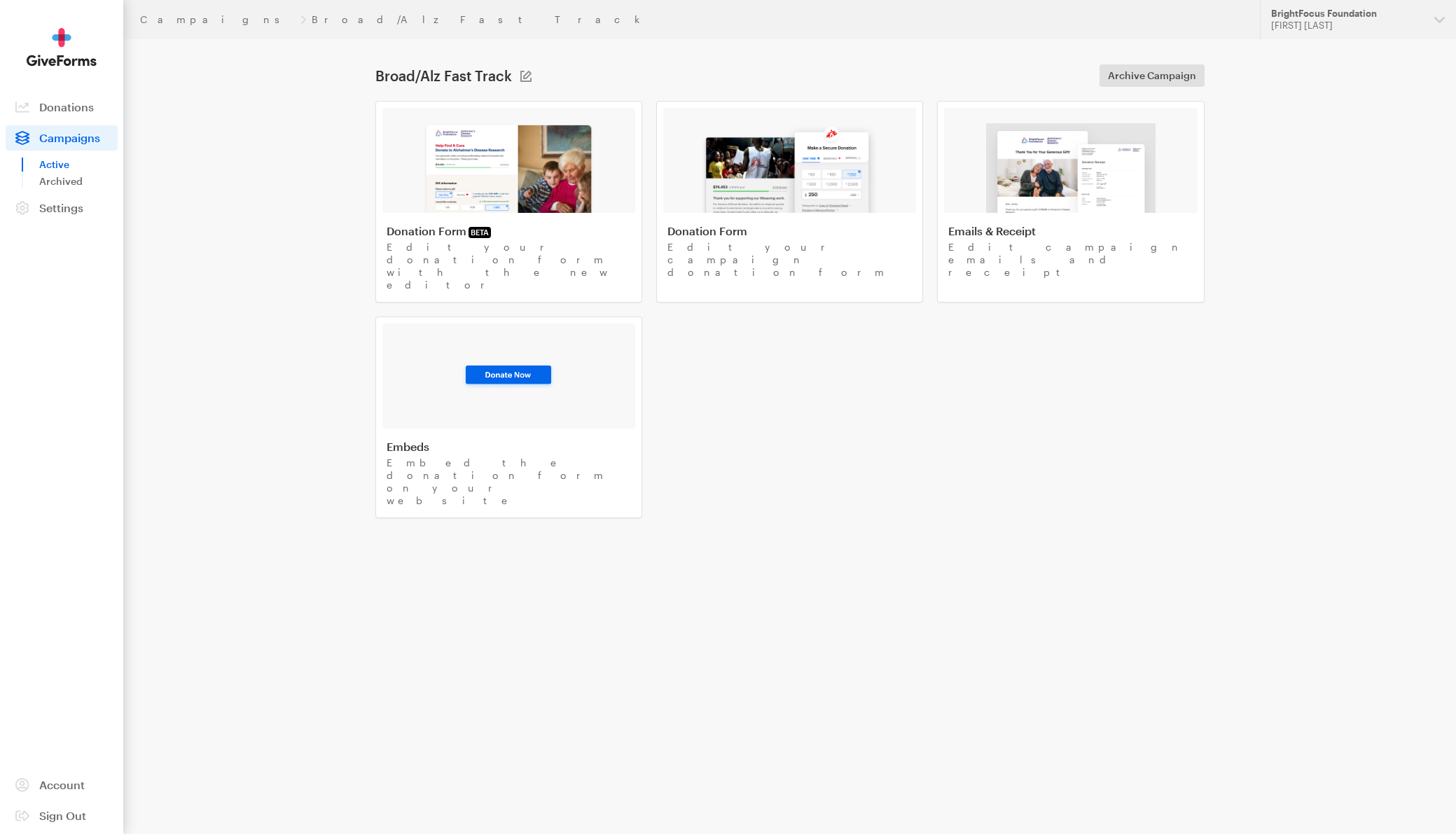 scroll, scrollTop: 0, scrollLeft: 0, axis: both 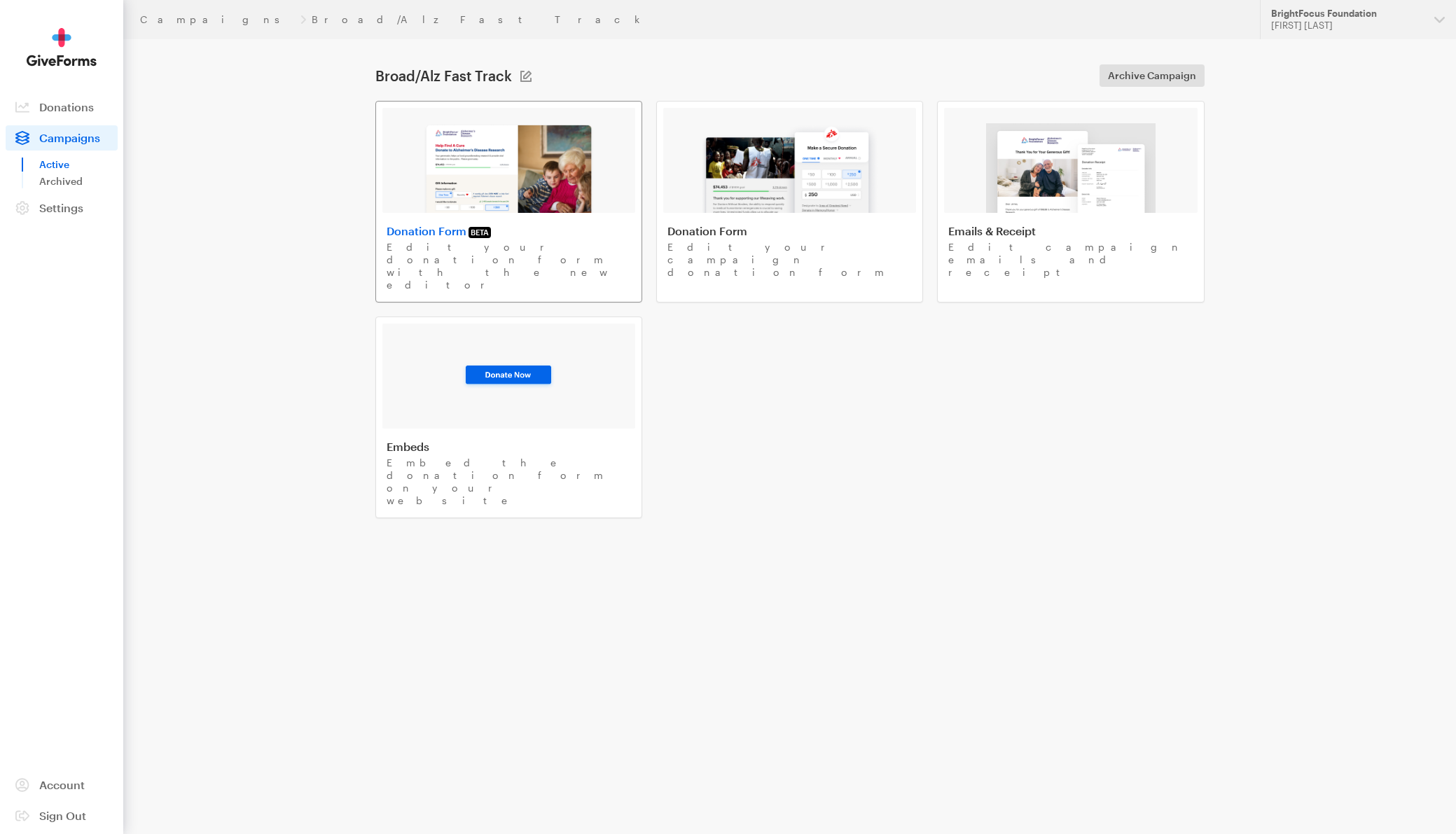 click at bounding box center [508, 168] 